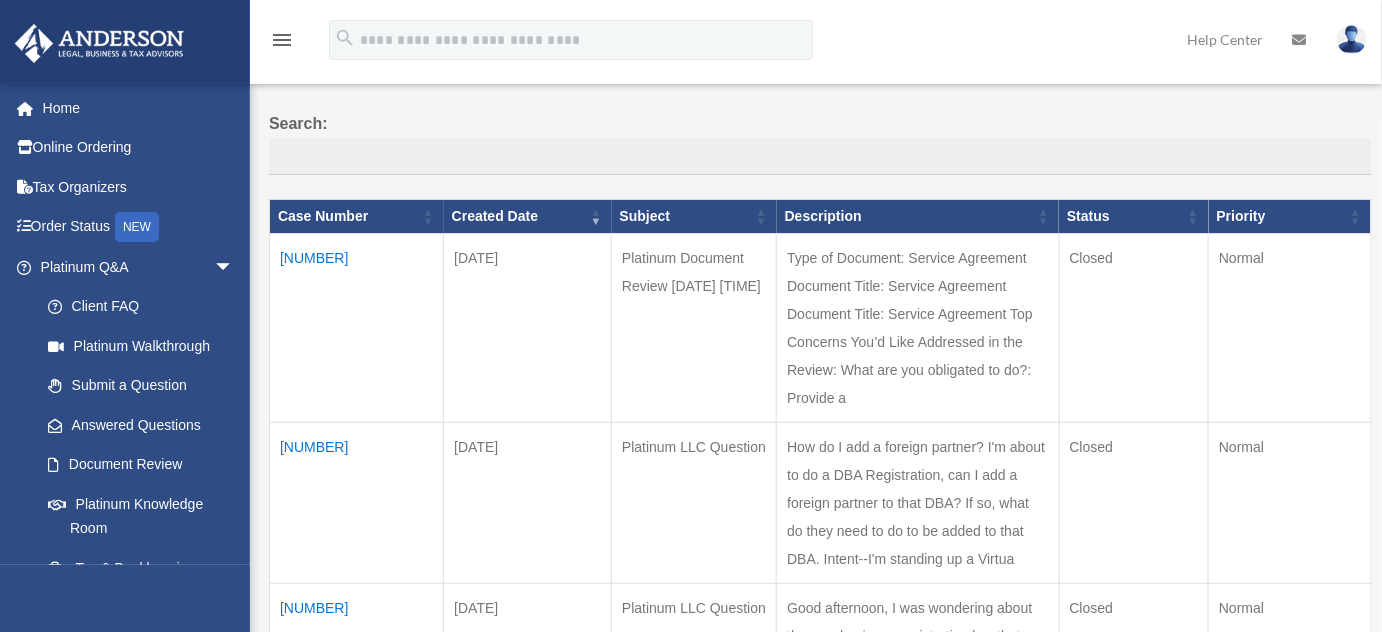 scroll, scrollTop: 0, scrollLeft: 0, axis: both 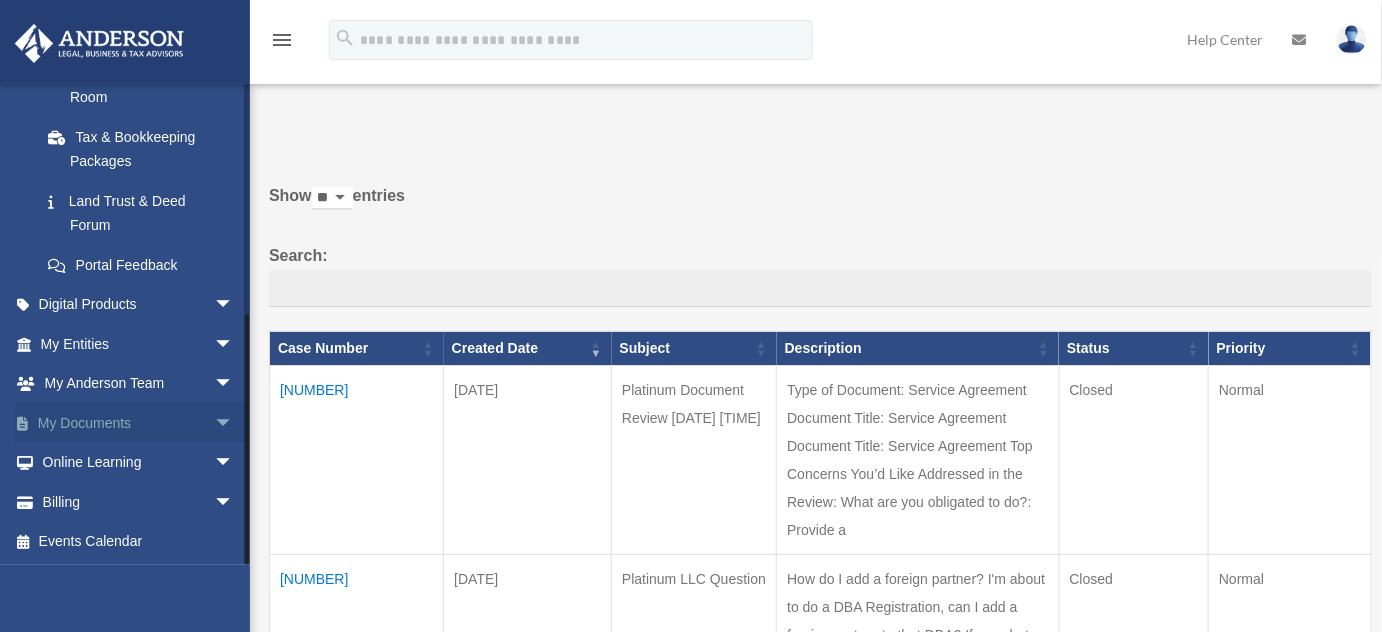 click on "My Documents arrow_drop_down" at bounding box center [139, 423] 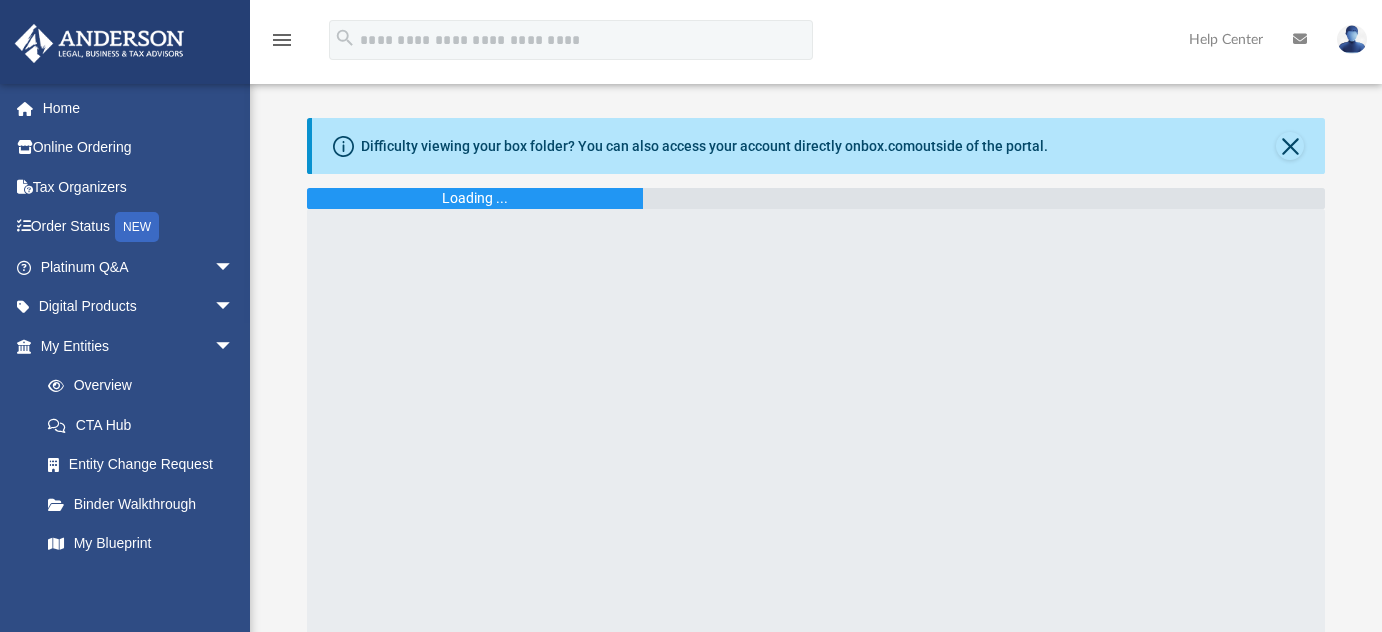 scroll, scrollTop: 0, scrollLeft: 0, axis: both 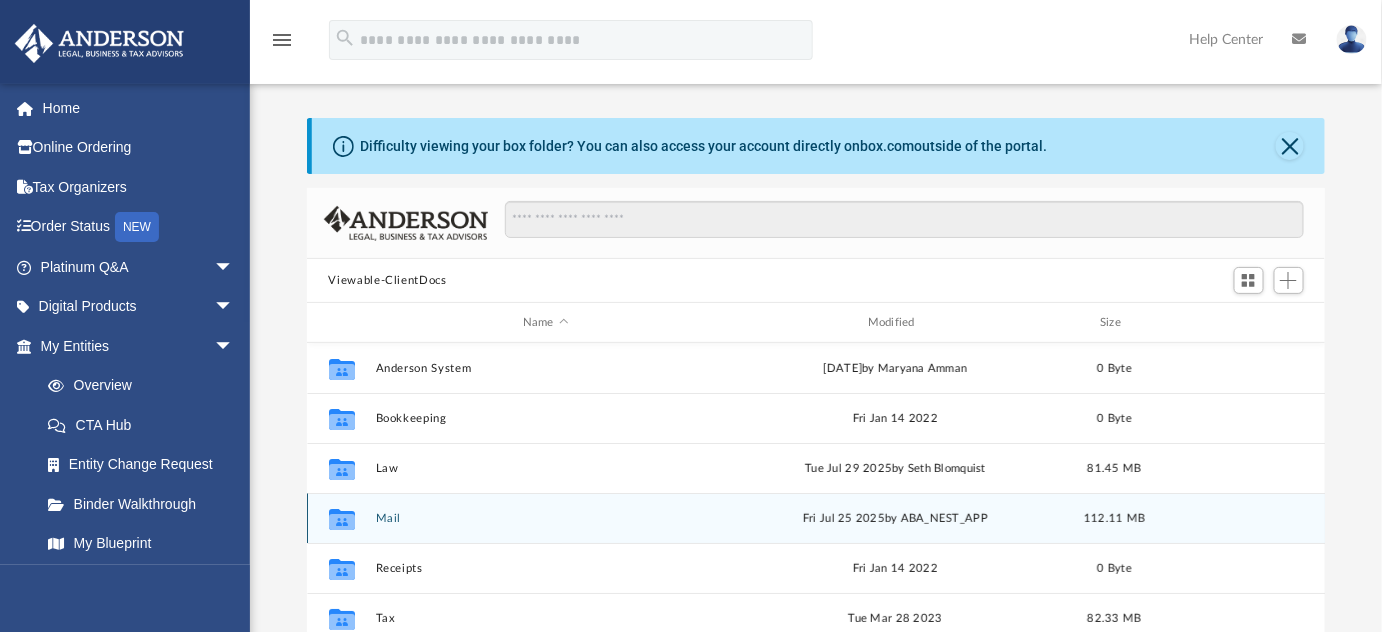 click on "Mail" at bounding box center [545, 518] 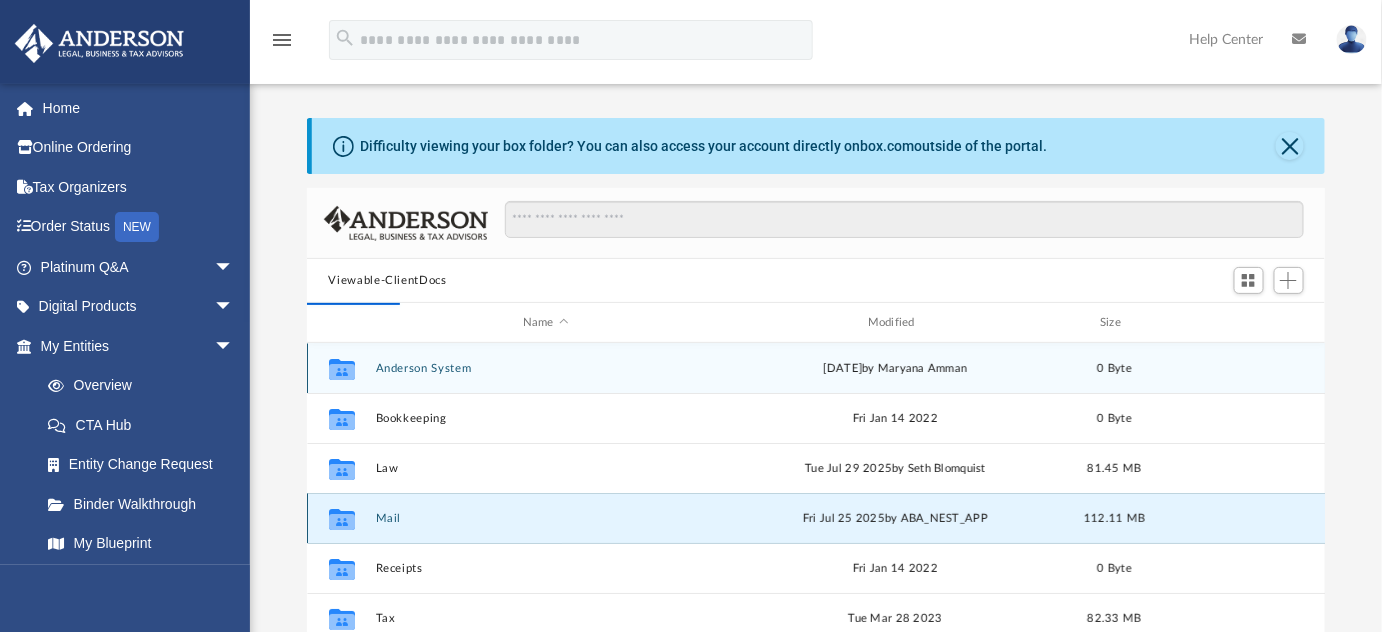 scroll, scrollTop: 379, scrollLeft: 1005, axis: both 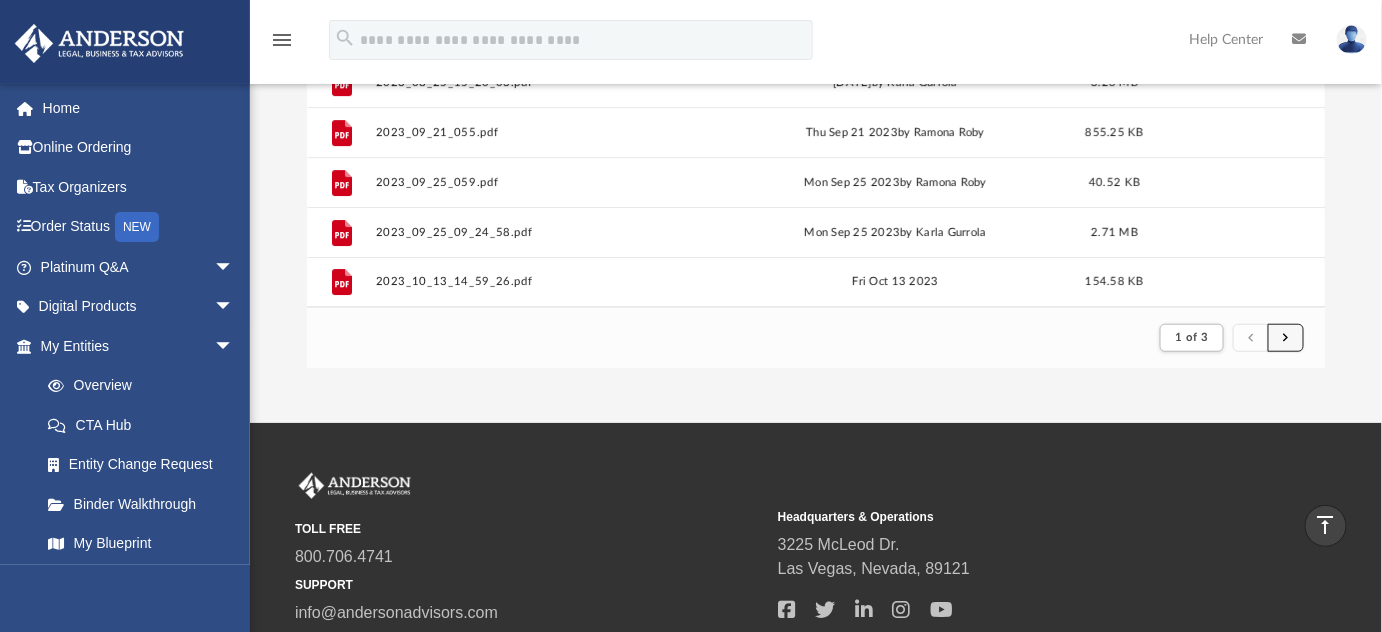 click at bounding box center [1286, 338] 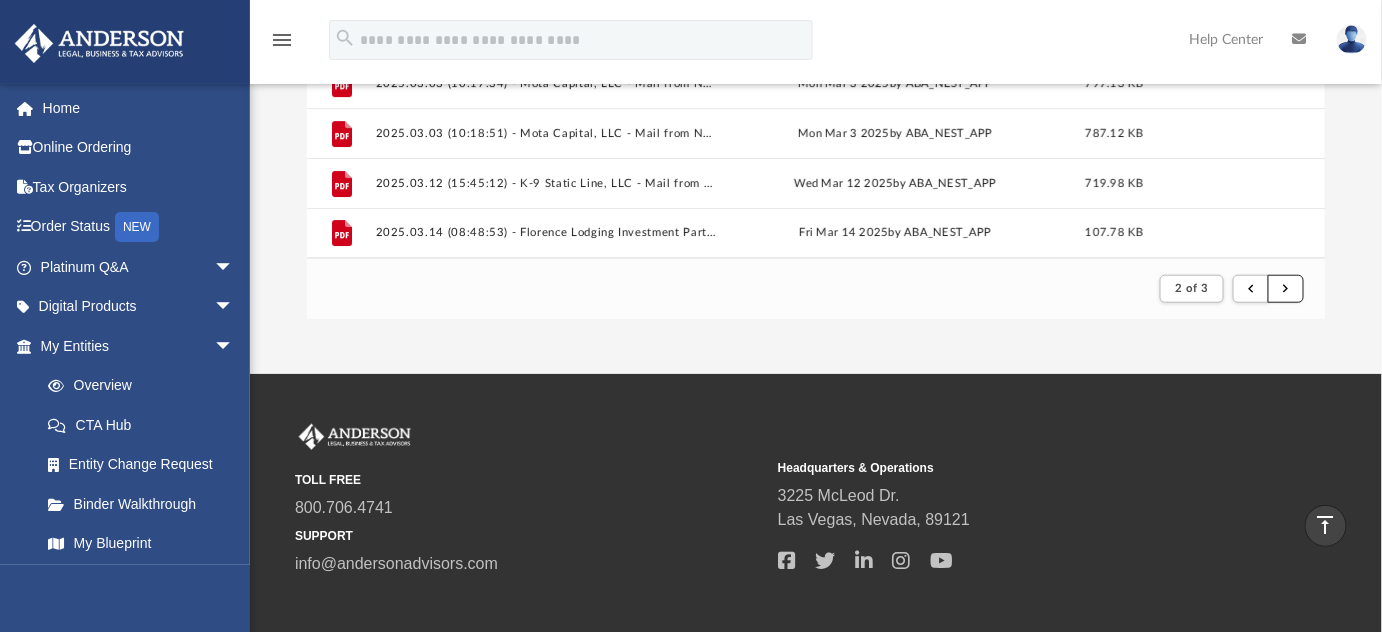 scroll, scrollTop: 436, scrollLeft: 0, axis: vertical 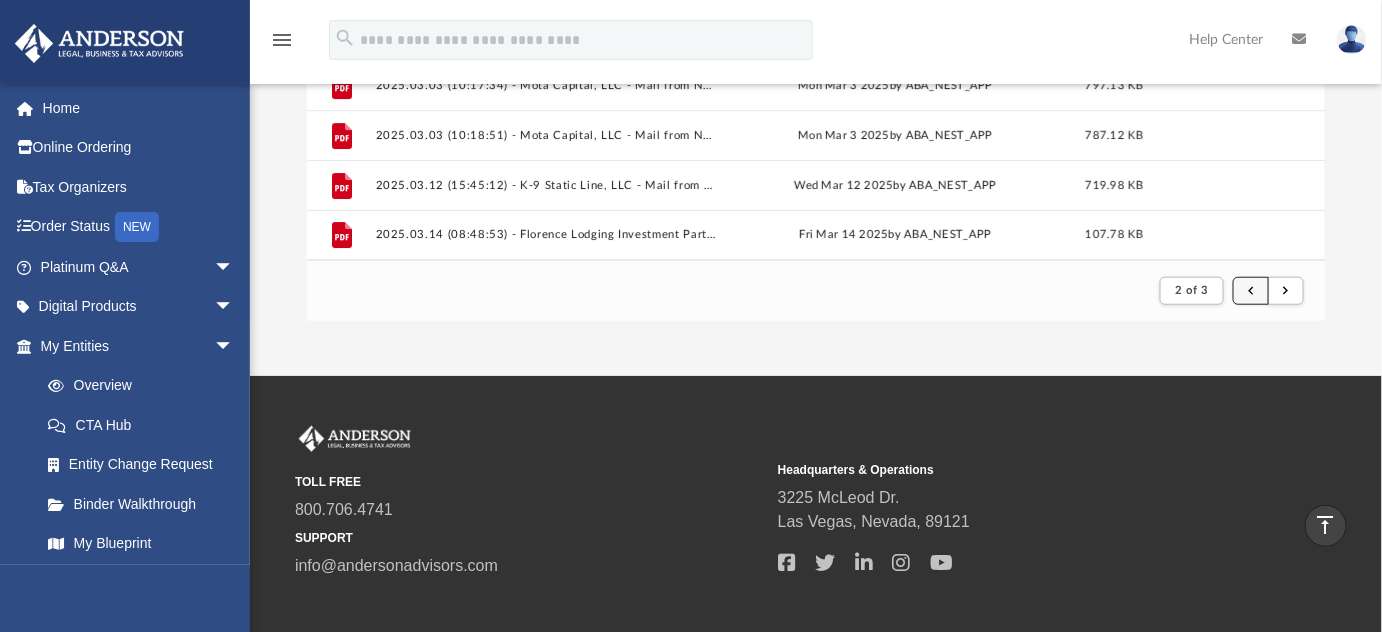 click at bounding box center [1251, 291] 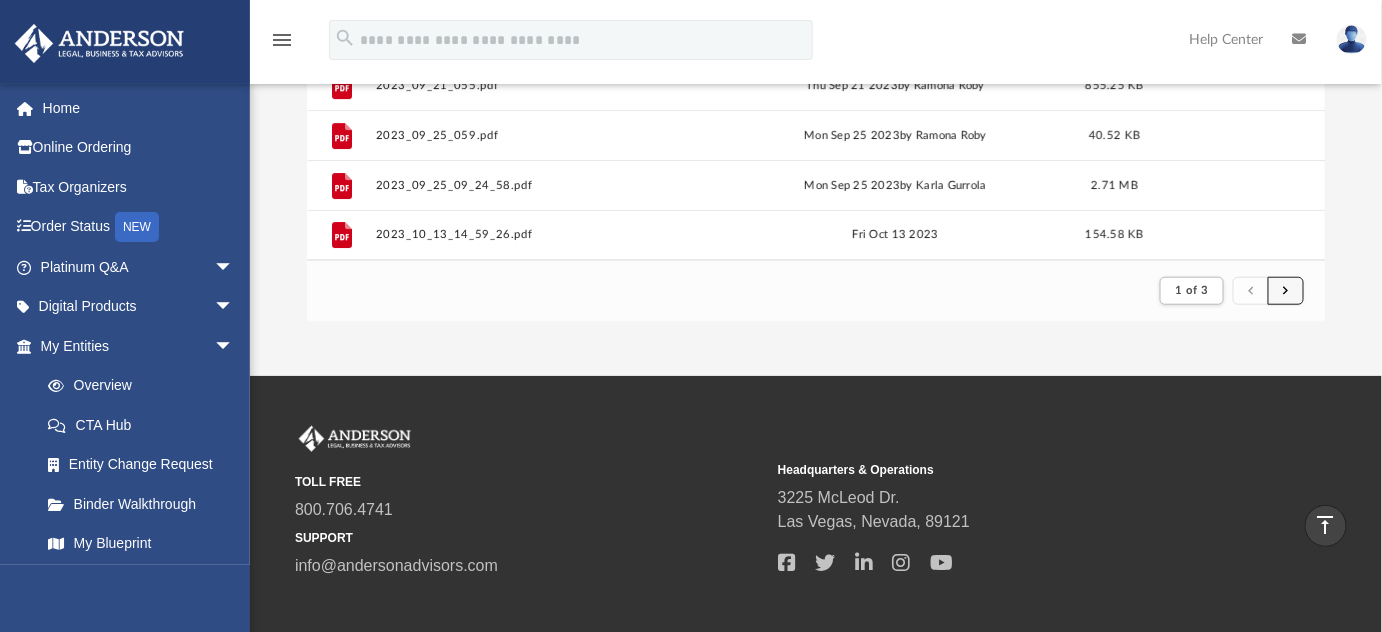 click at bounding box center (1286, 290) 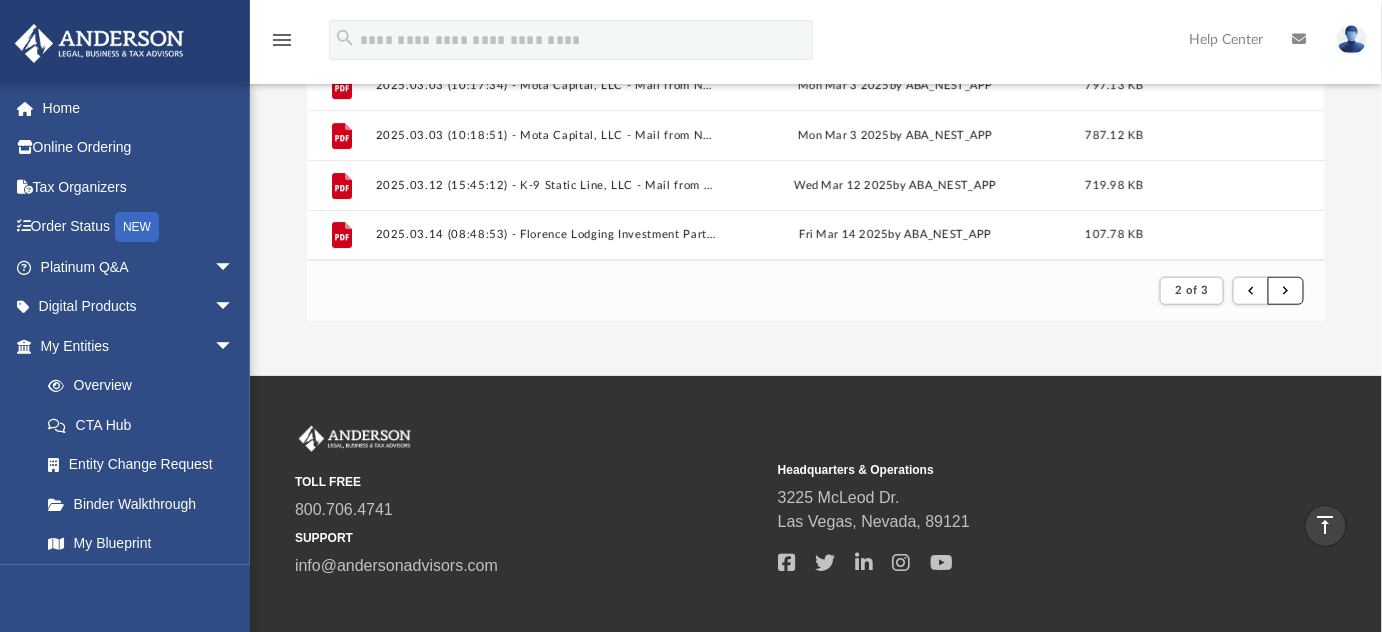 scroll, scrollTop: 0, scrollLeft: 0, axis: both 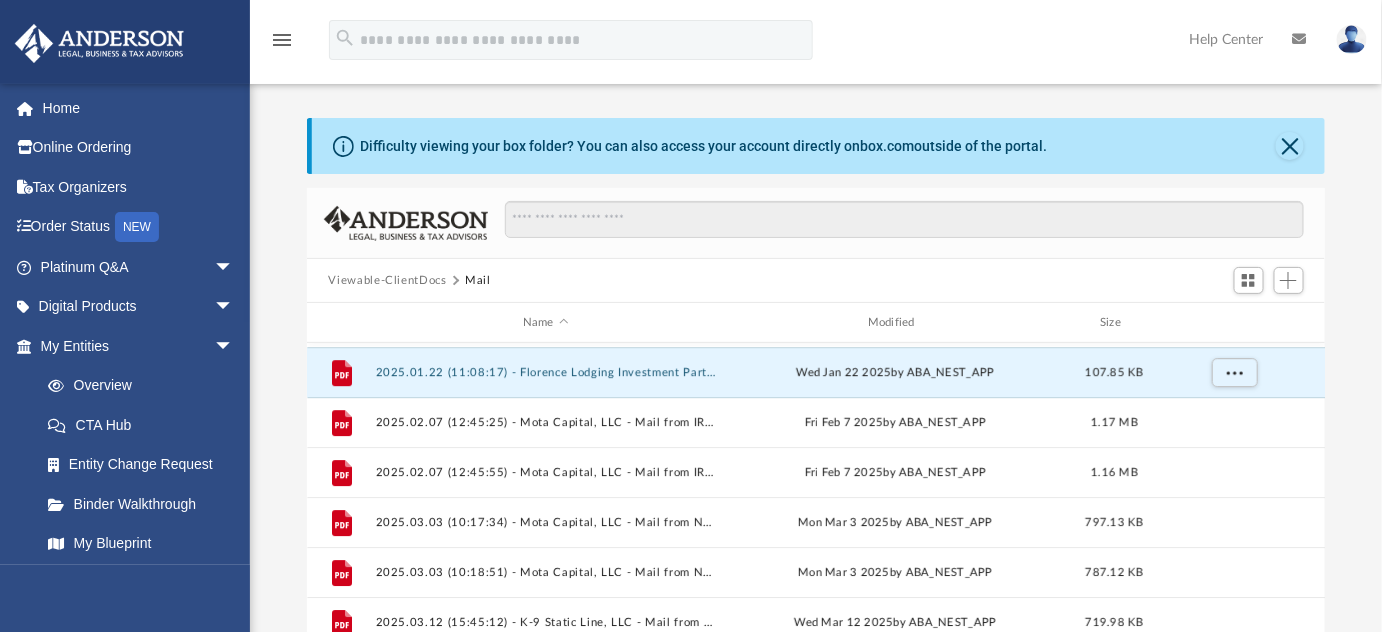 click on "File 2024_04_26_13_41_25.pdf Fri Apr 26 2024 4.16 MB File 2024_04_29_10_30_51.pdf Mon Apr 29 2024 30.44 KB File 2024_05_07_12_15_58.pdf Tue May 7 2024 126.36 KB File 2024_05_20 - K-9 Static Line, LLC - NC DOR.pdf Mon May 20 2024  by Daniel Thompson 266.22 KB File 2024_05_30_16_30_10.pdf Thu May 30 2024 2.42 MB File 2024_05_31 - K-9 Static Line, LLC - NC Dept of Revenue.pdf Fri May 31 2024 490.99 KB File 2025.01.07 (08:30:21) - Mota Real Estate LLC - Mail from W. Wie.pdf Tue Jan 7 2025  by ABA_NEST_APP 270.45 KB File 2025.01.07 (08:32:26) - Mota Real Estate LLC - Mail from Mr. Wilson.pdf Tue Jan 7 2025  by ABA_NEST_APP 270.65 KB File 2025.01.15 (14:18:04) - Mota Capital, LLC - Mail from Internal Revenue Service.pdf Wed Jan 15 2025  by ABA_NEST_APP 866.37 KB File 2025.01.15 (14:19:08) - Mota Capital, LLC - Mail from Internal Revenue Service.pdf Wed Jan 15 2025  by ABA_NEST_APP 836.39 KB File 2025.01.16 (09:15:56) - Florence Lodging Investment Partners, LLC - Mail from Customer Service.pdf Thu Jan 16 2025 File" at bounding box center [816, 519] 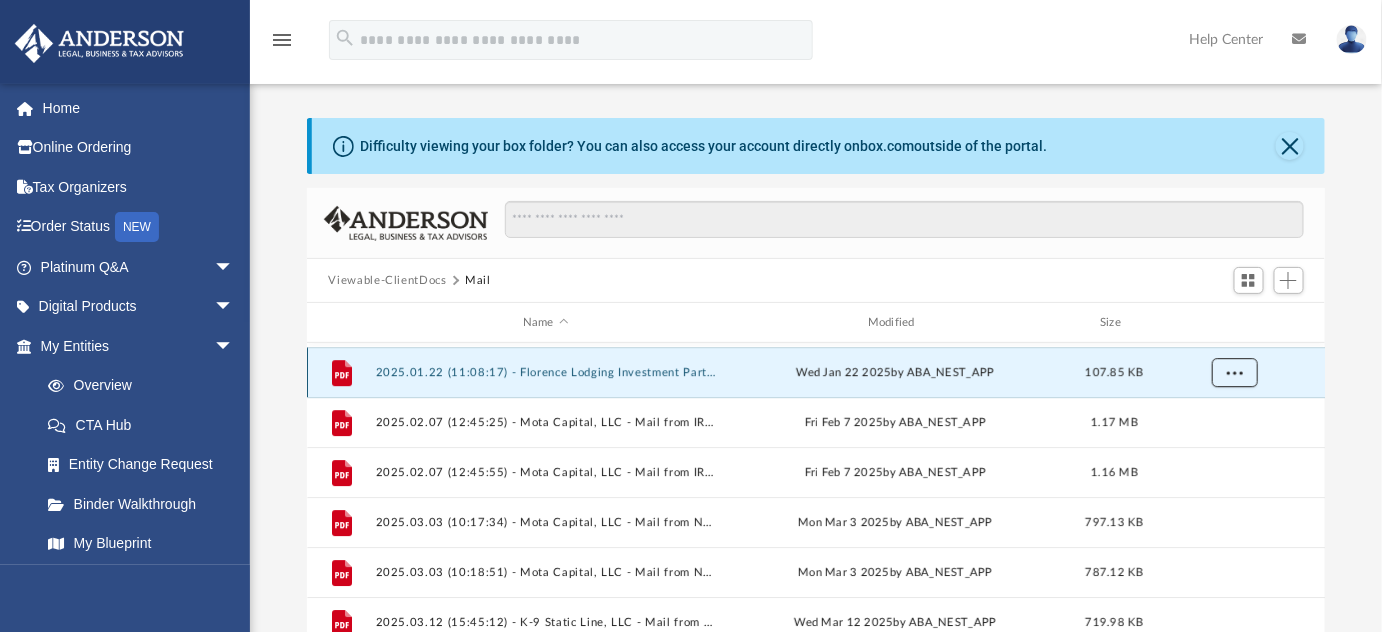 click at bounding box center [1234, 373] 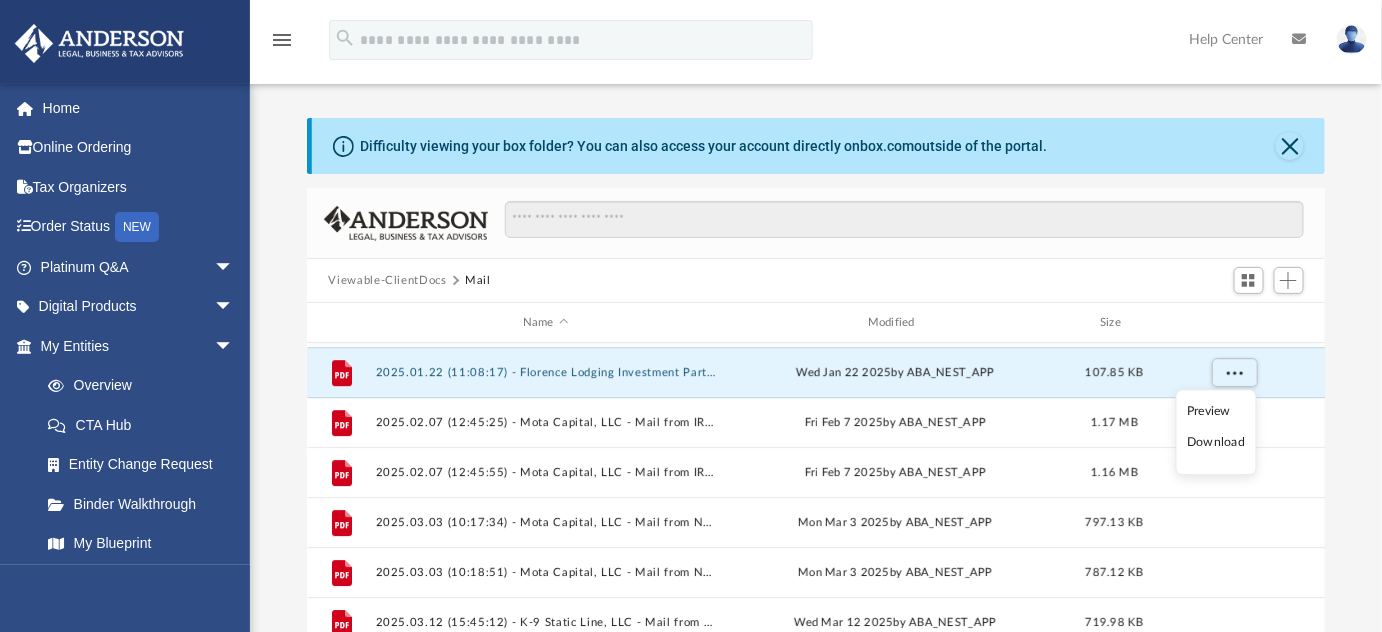 drag, startPoint x: 1210, startPoint y: 415, endPoint x: 1341, endPoint y: 410, distance: 131.09538 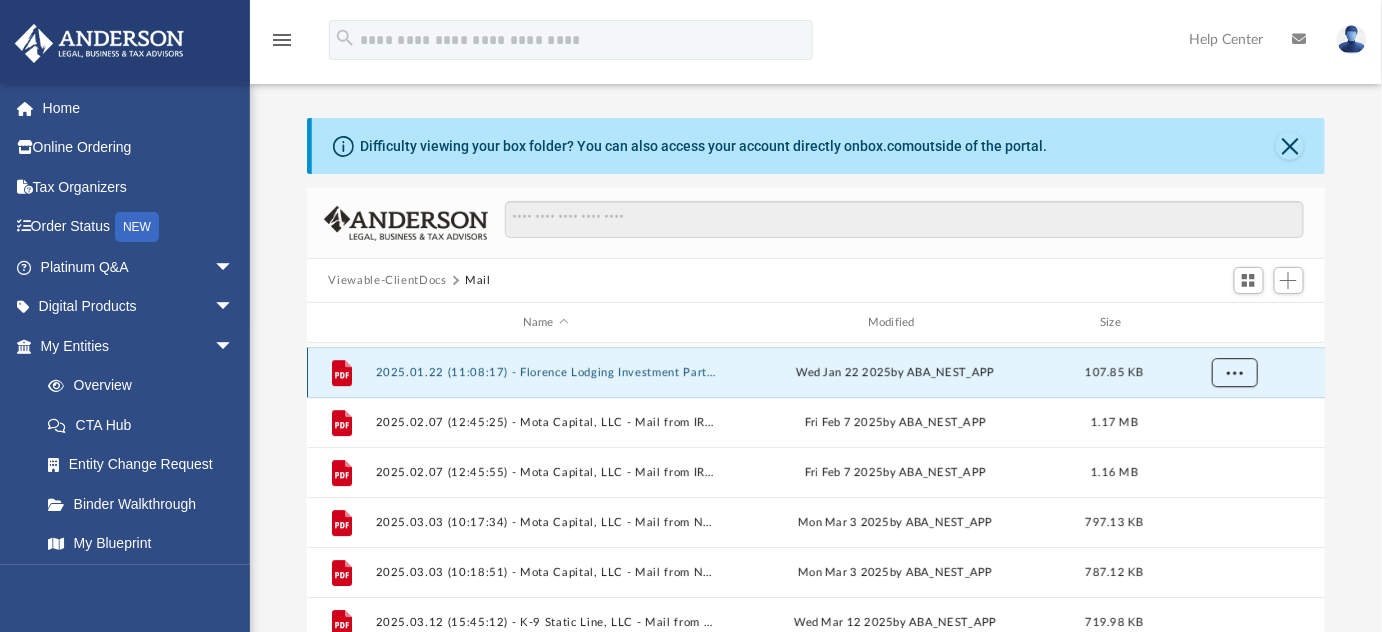 click at bounding box center (1234, 373) 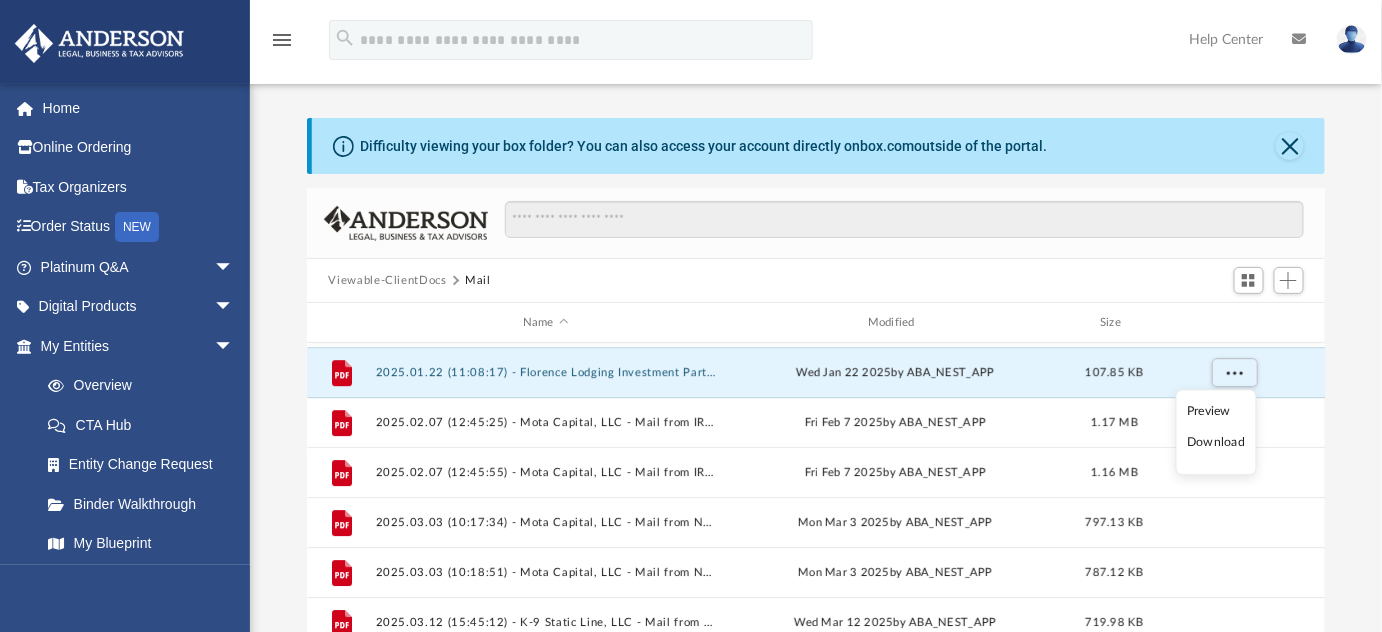 click on "Preview" at bounding box center [1216, 411] 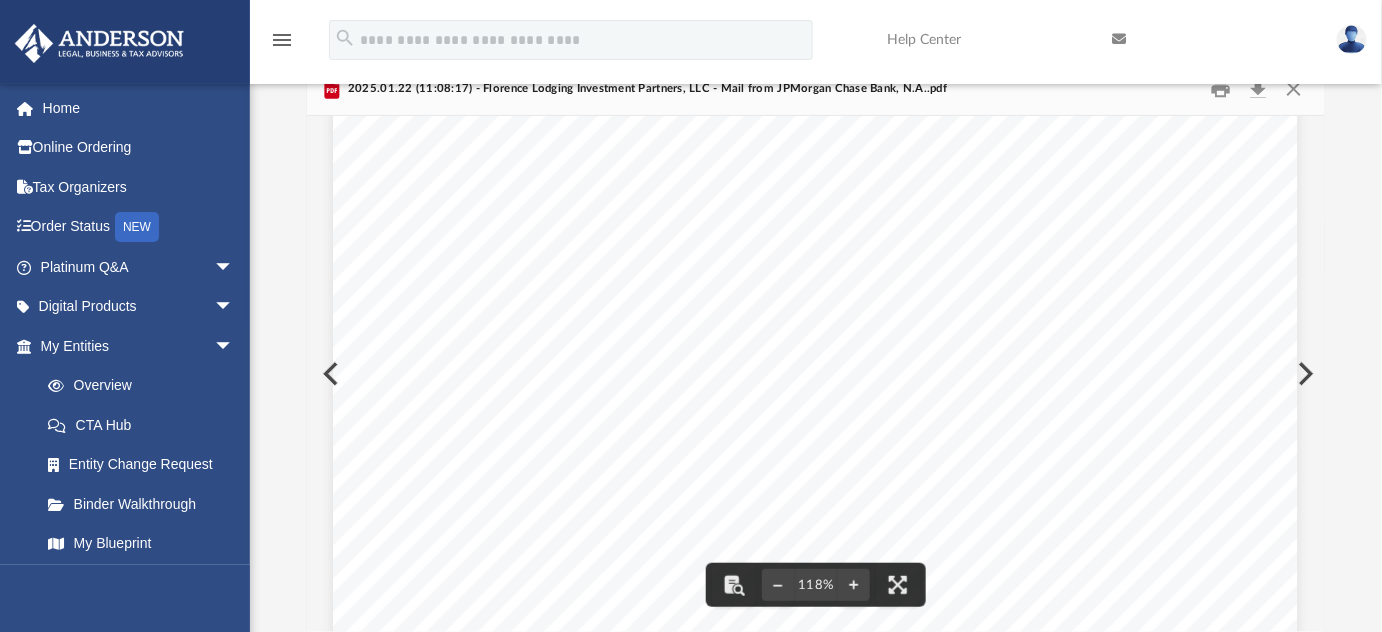 scroll, scrollTop: 0, scrollLeft: 0, axis: both 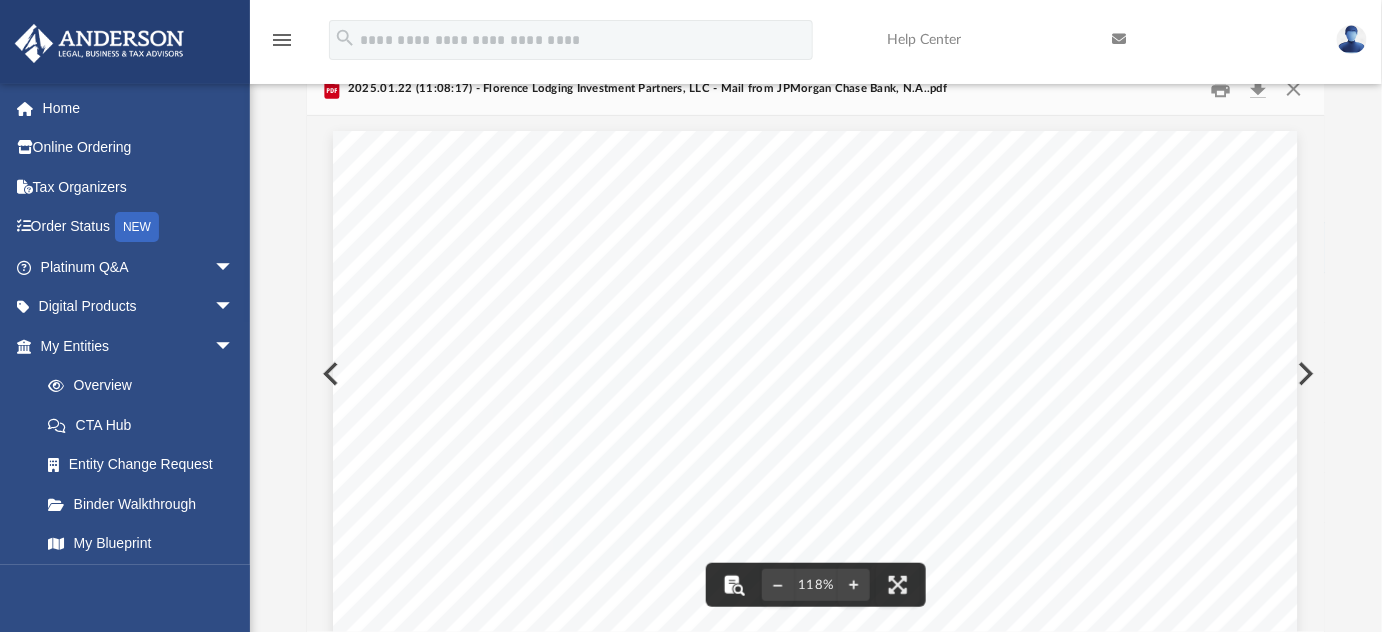 click at bounding box center (734, 585) 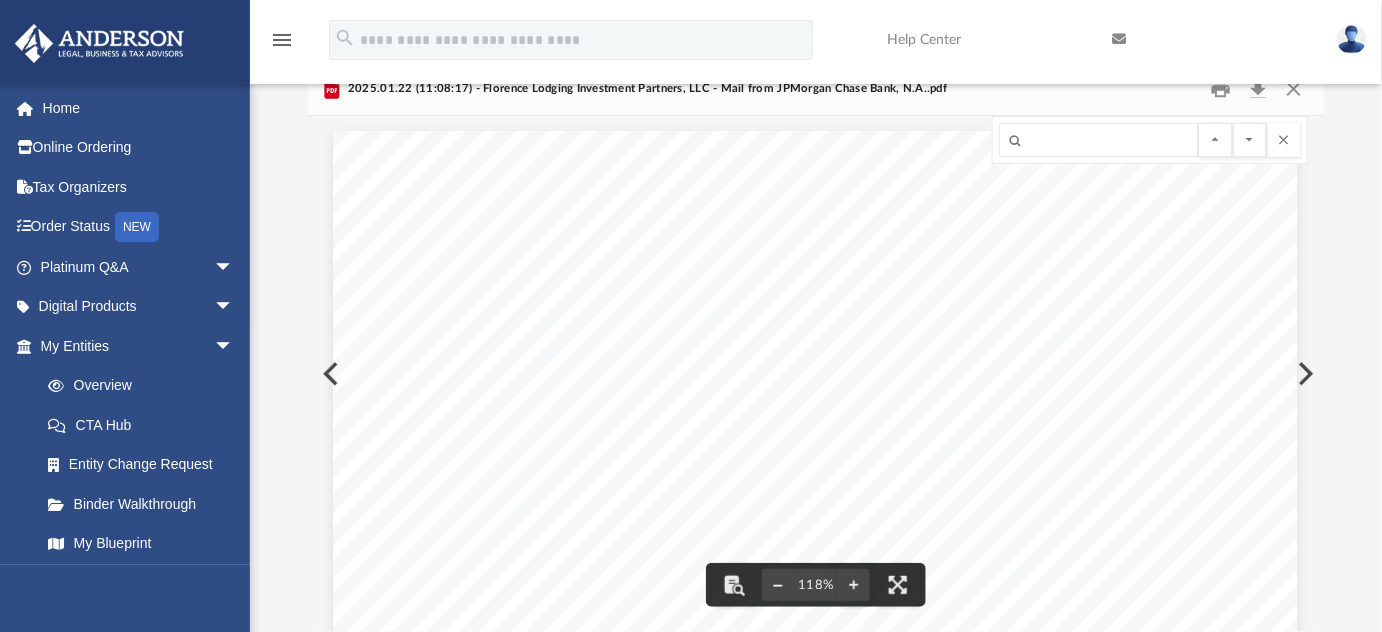 click at bounding box center [778, 585] 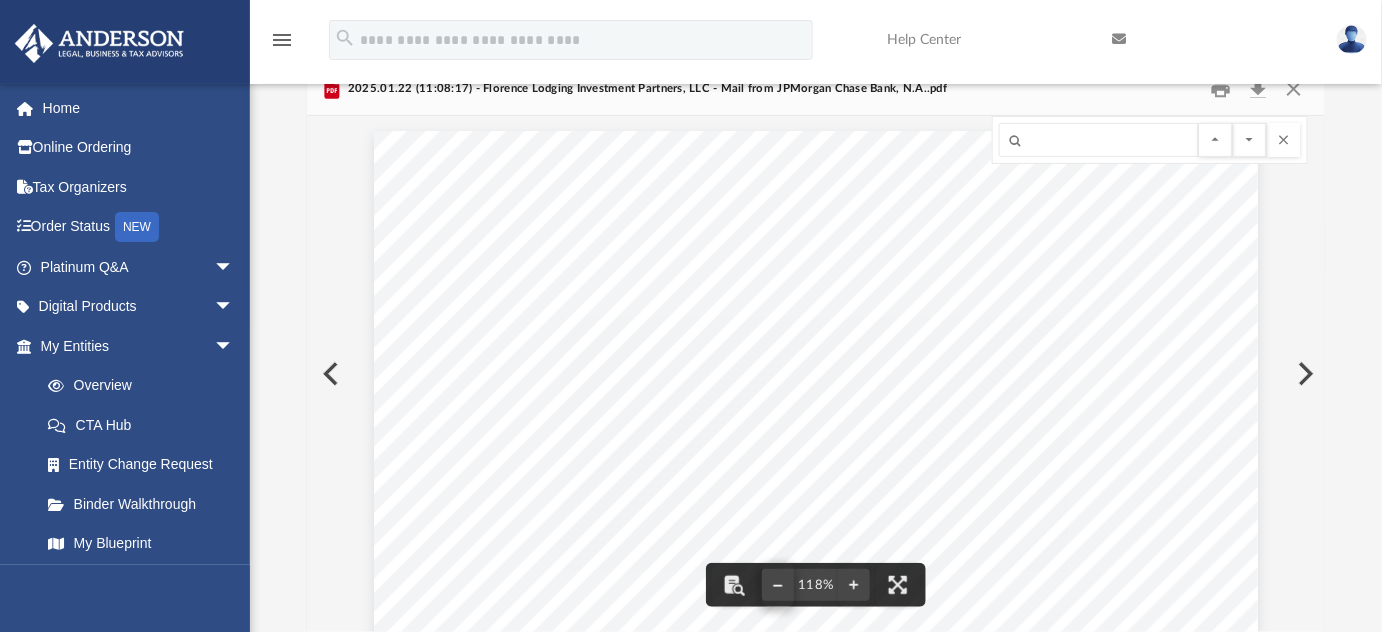 click at bounding box center [815, 694] 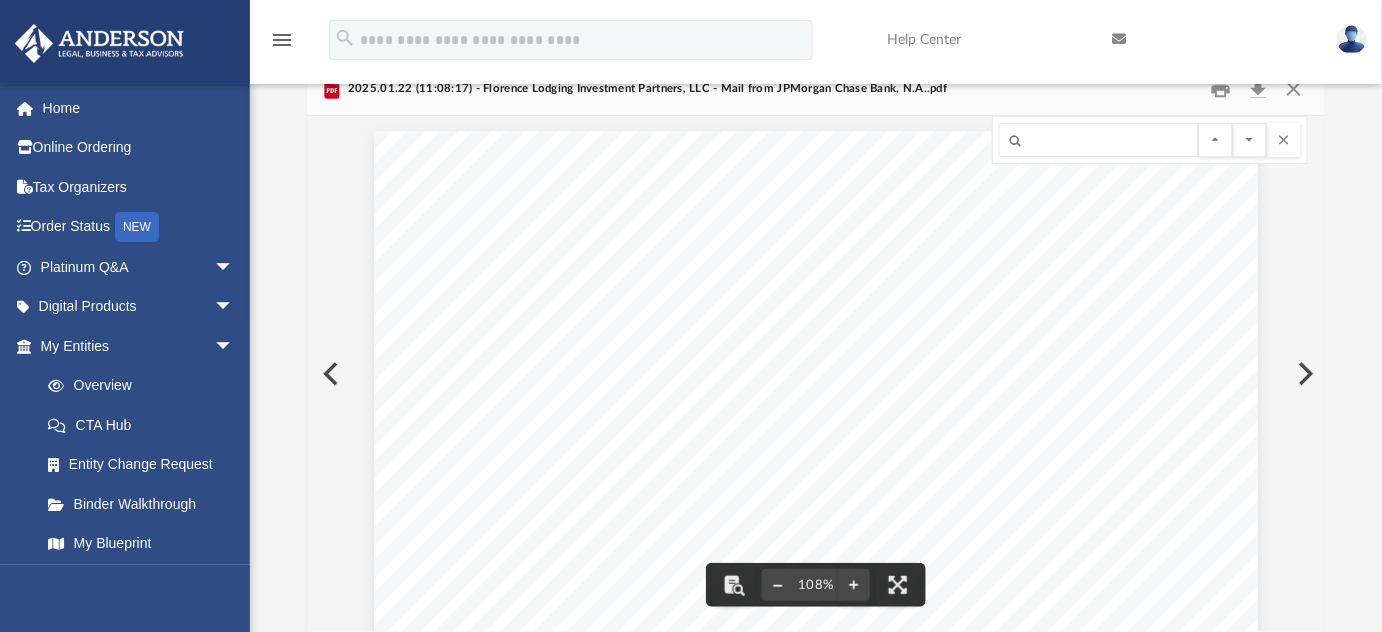 click at bounding box center [778, 585] 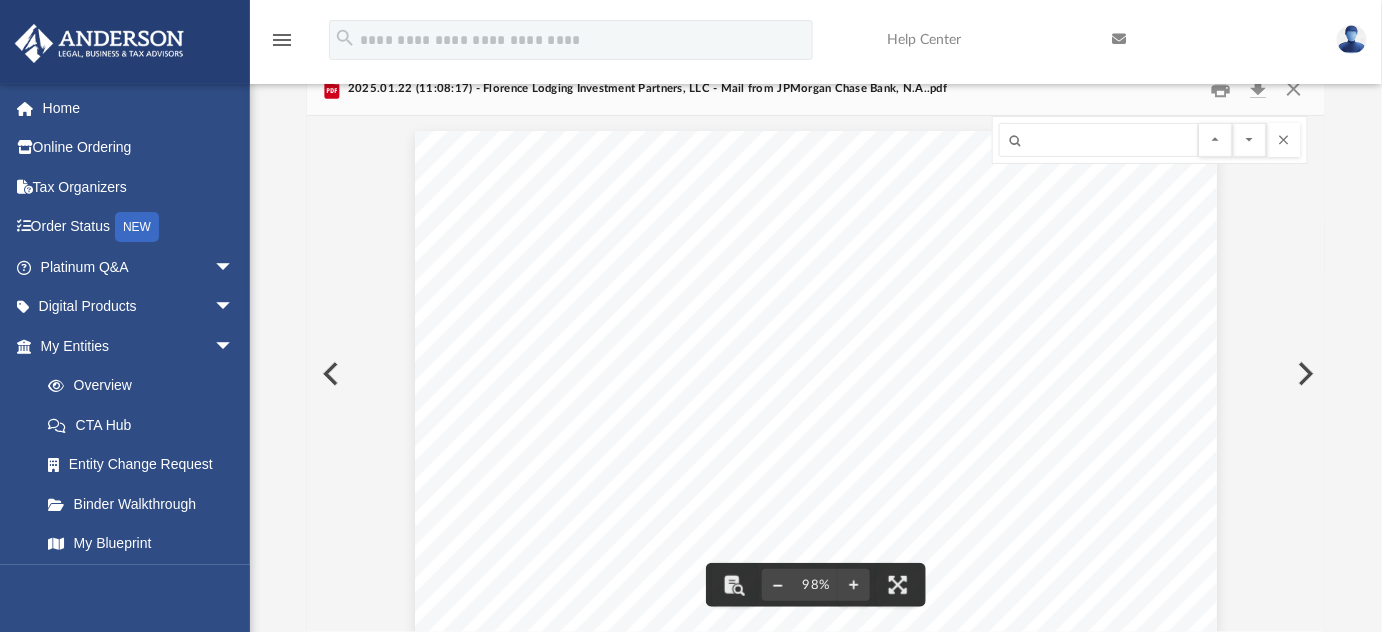 click at bounding box center [778, 585] 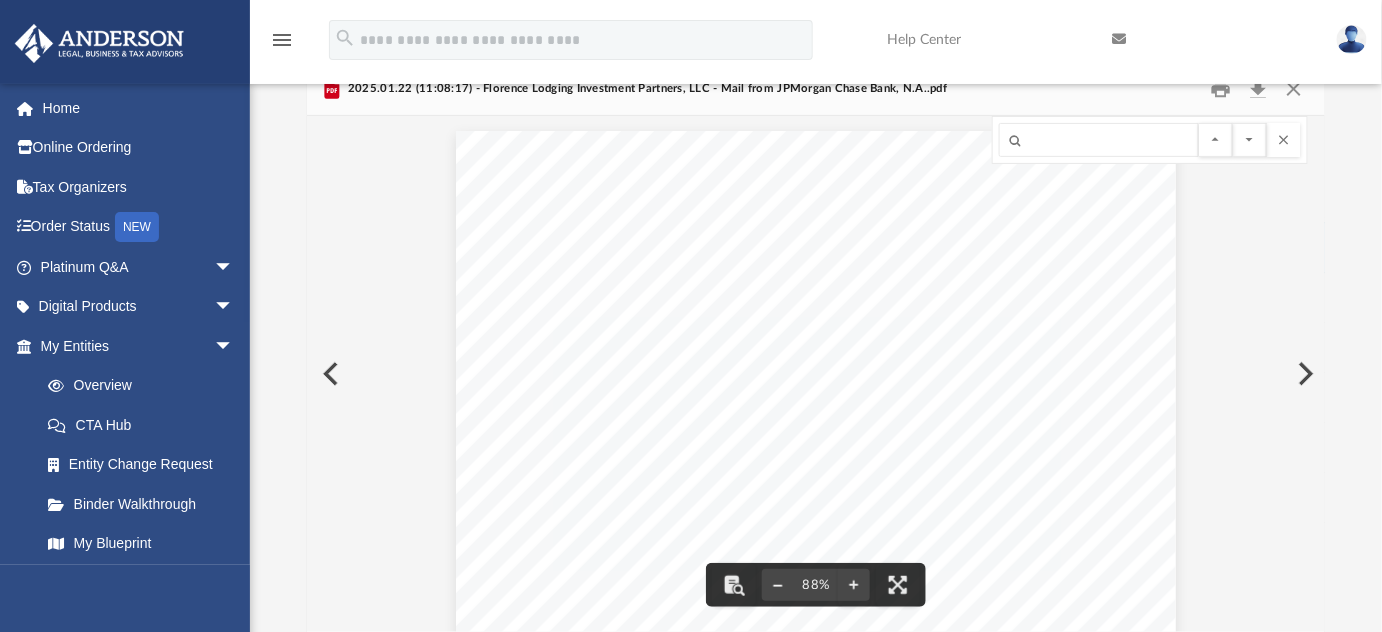 click at bounding box center (778, 585) 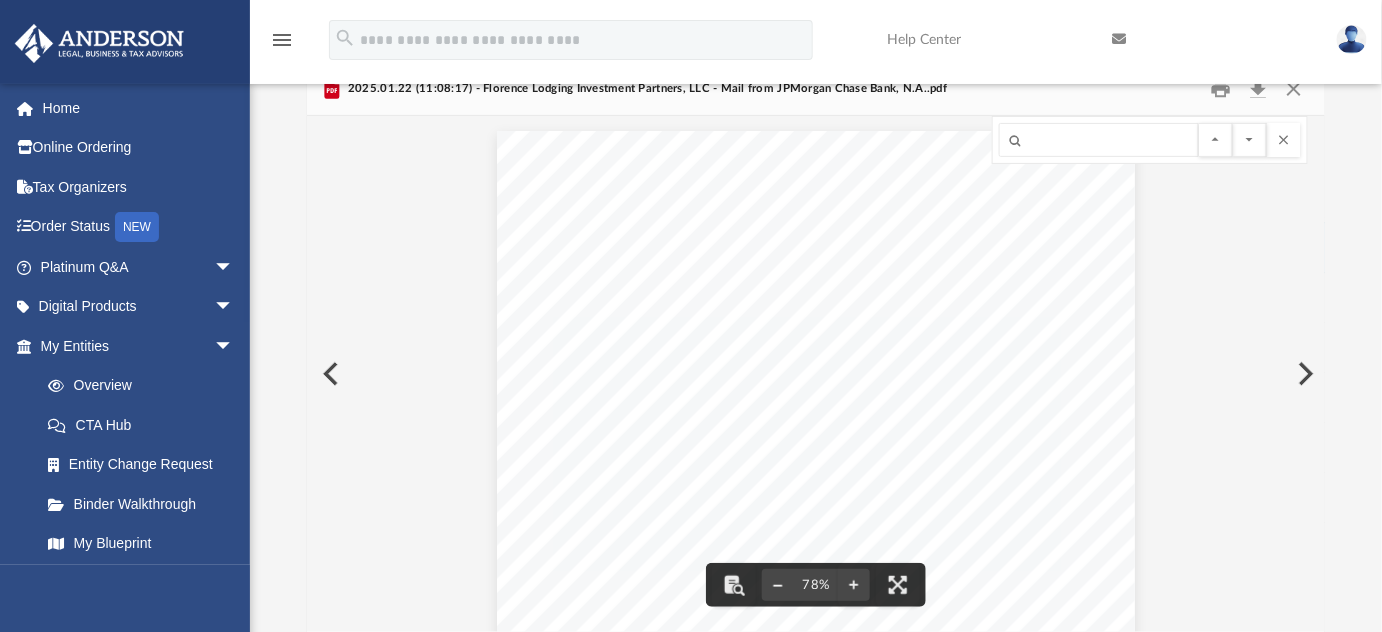 click at bounding box center (778, 585) 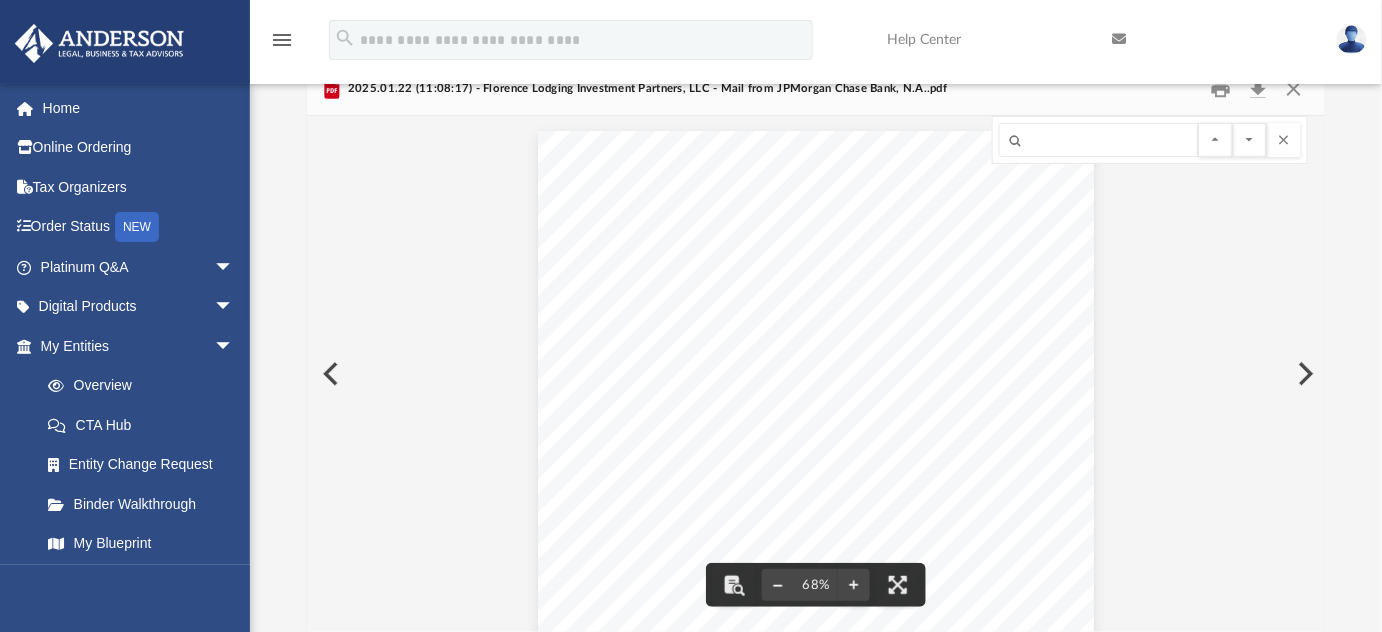 click at bounding box center (778, 585) 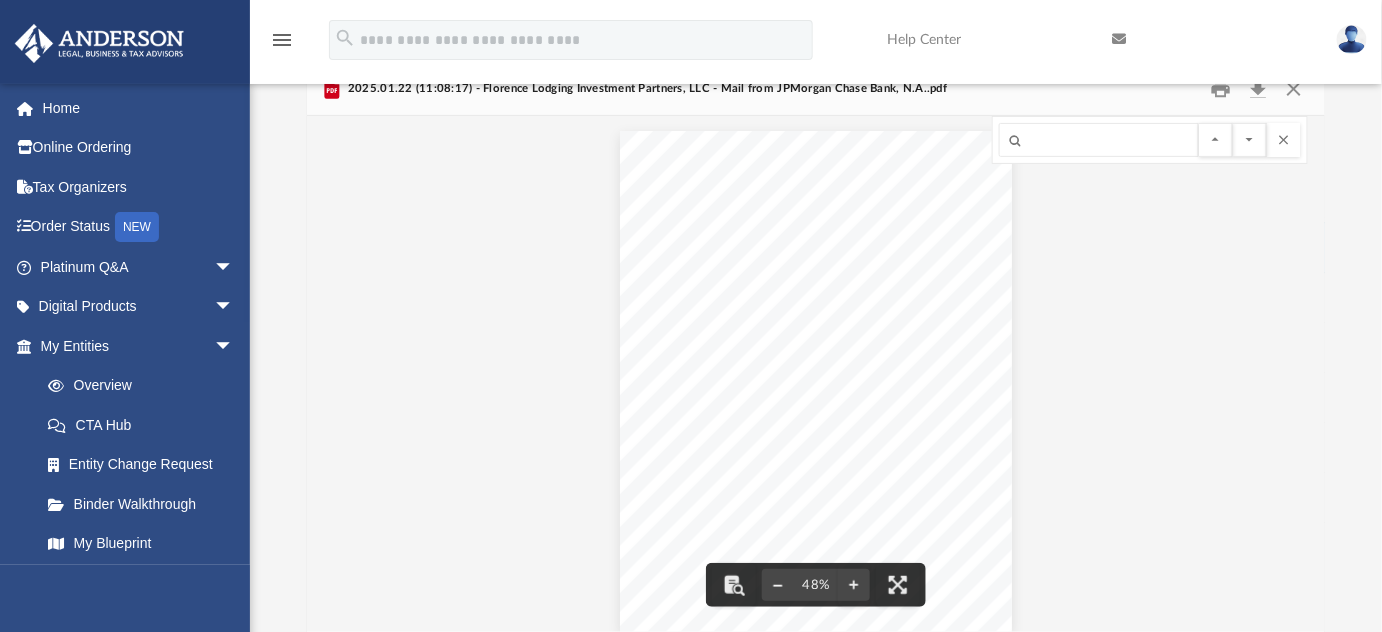 click at bounding box center [778, 585] 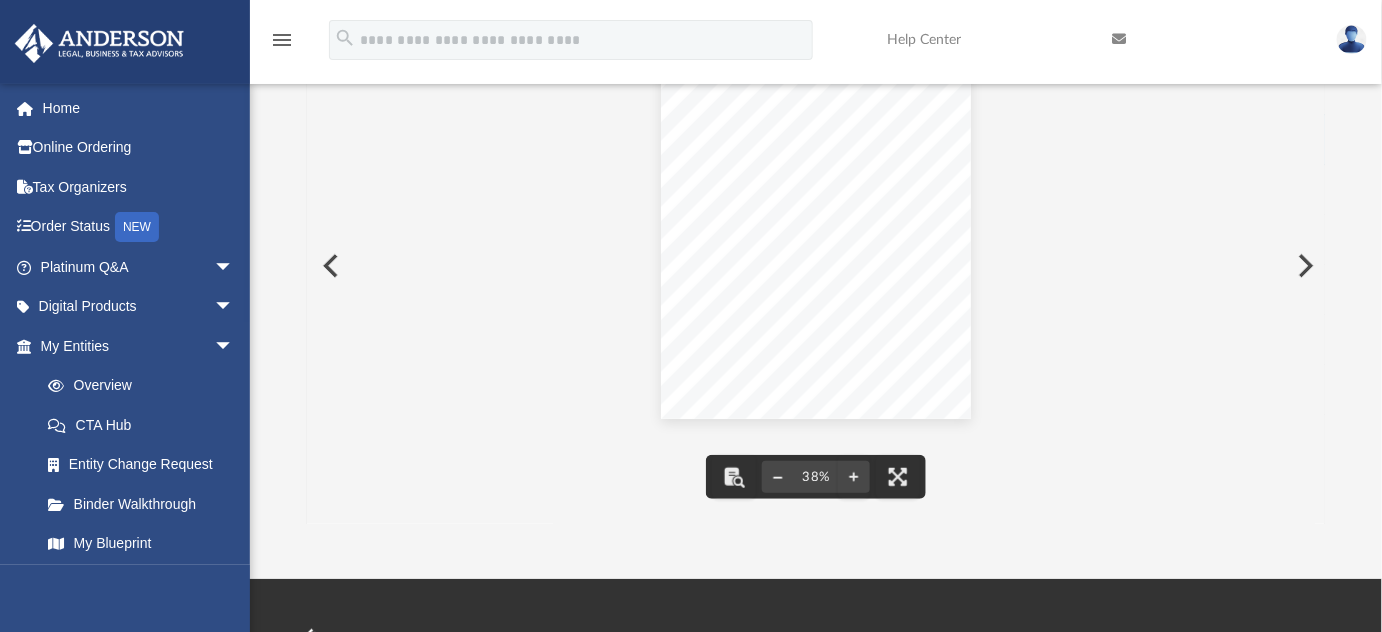 scroll, scrollTop: 232, scrollLeft: 0, axis: vertical 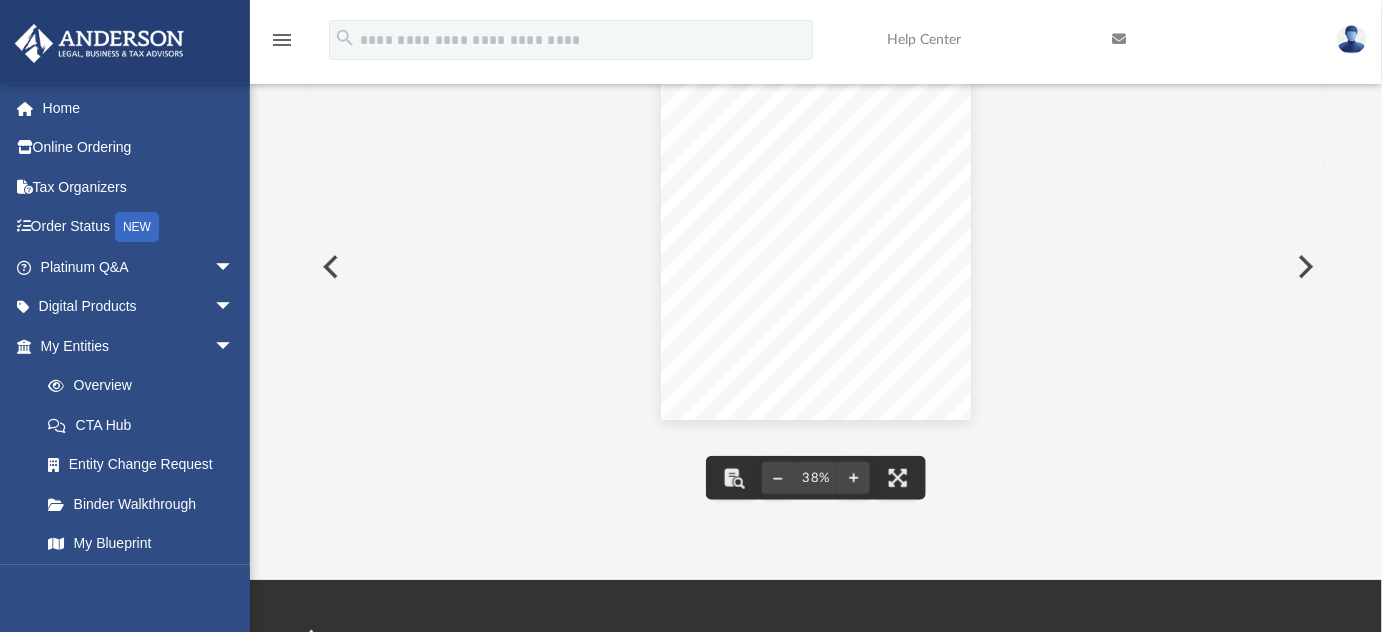 click on "Scroll to top
vertical_align_top" at bounding box center (1326, 526) 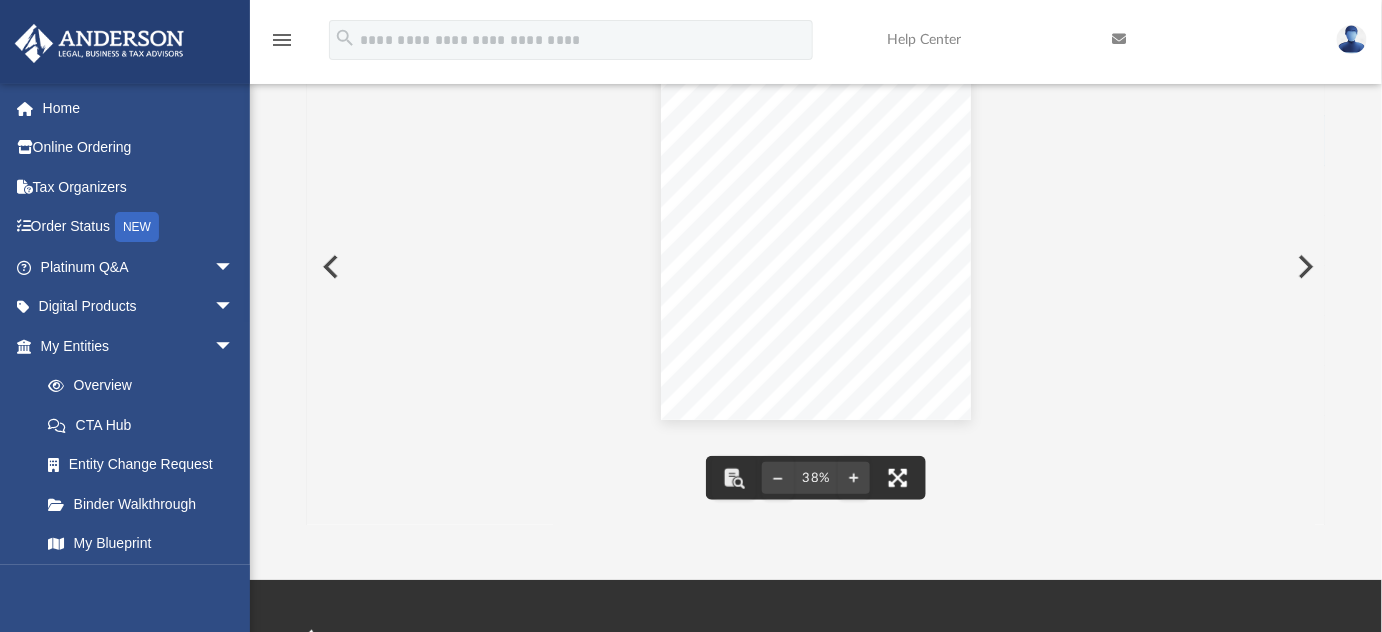 click at bounding box center [898, 478] 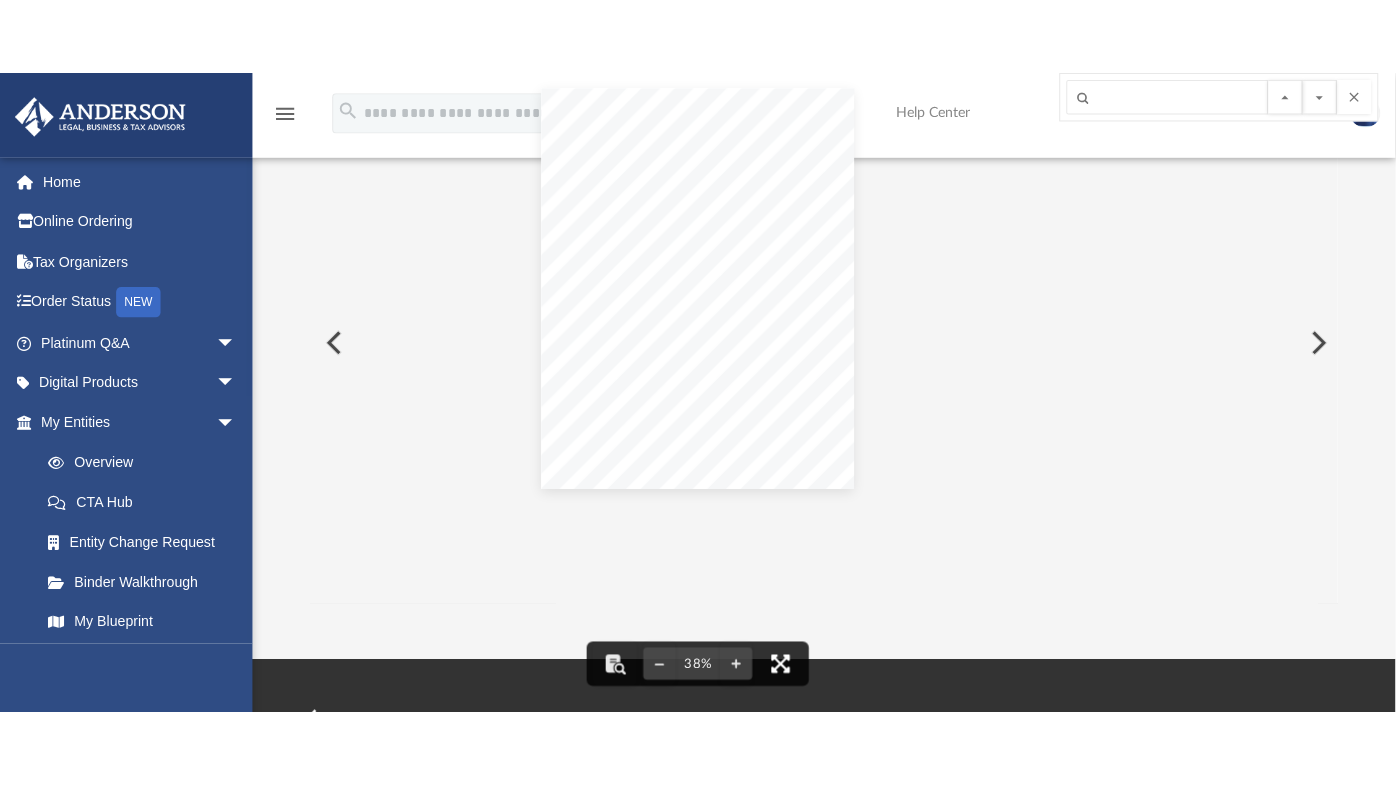 scroll, scrollTop: 233, scrollLeft: 0, axis: vertical 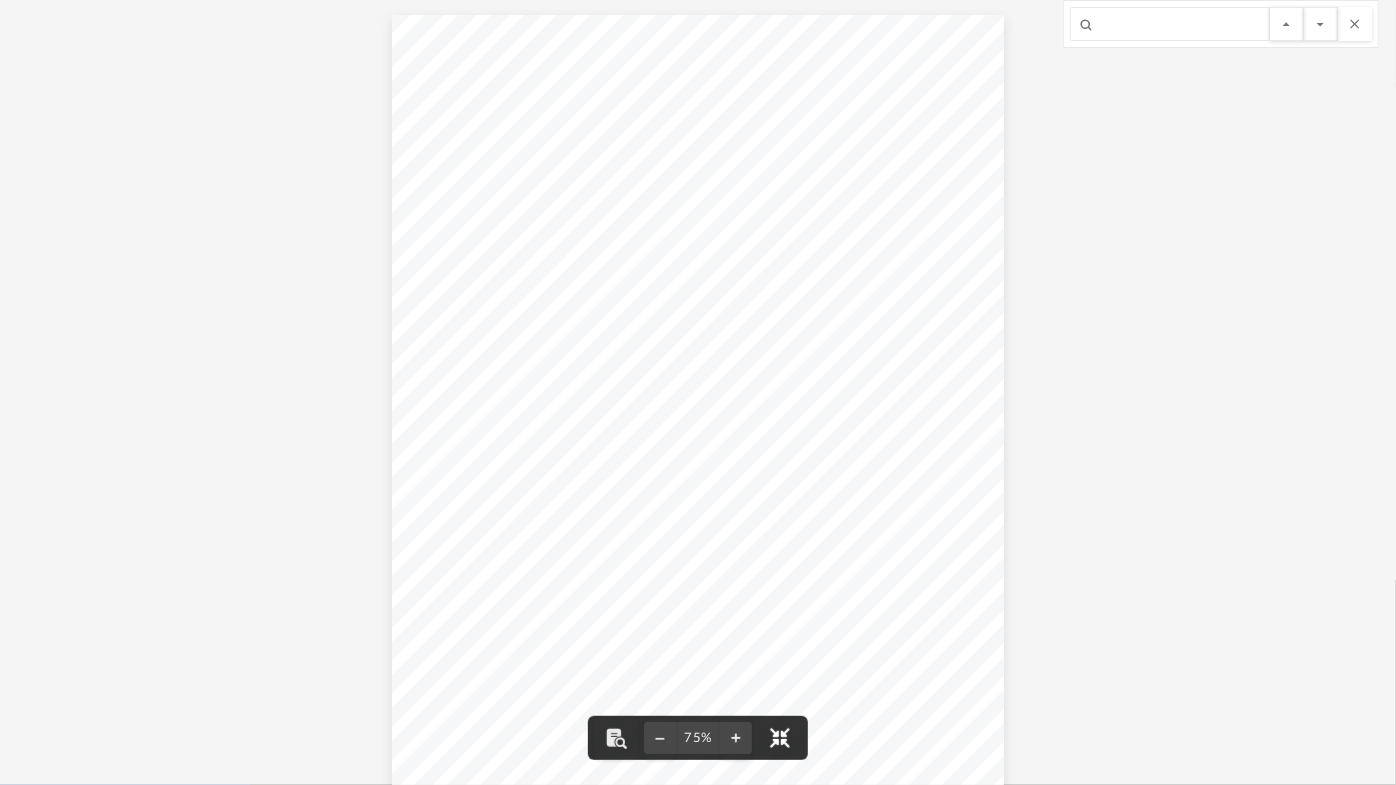 type 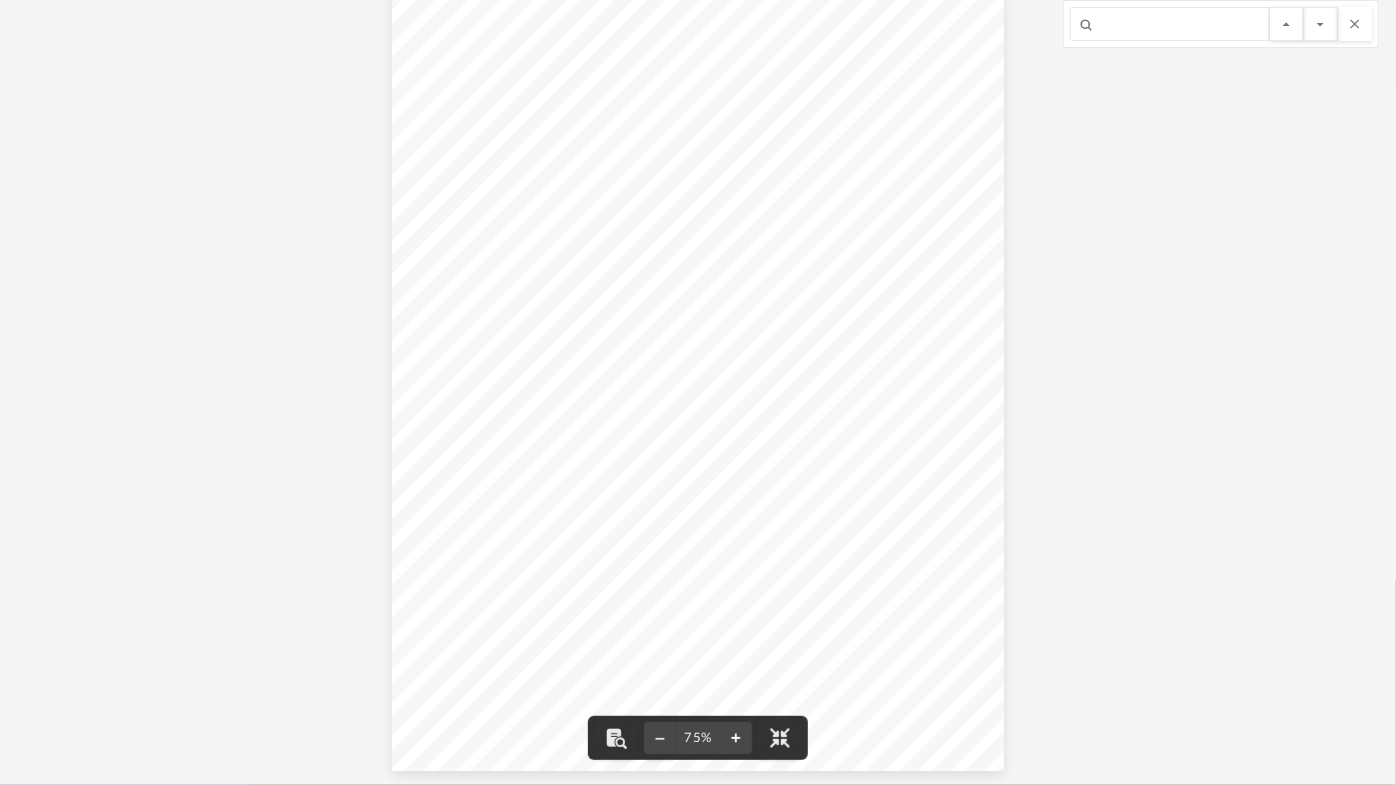click at bounding box center [736, 738] 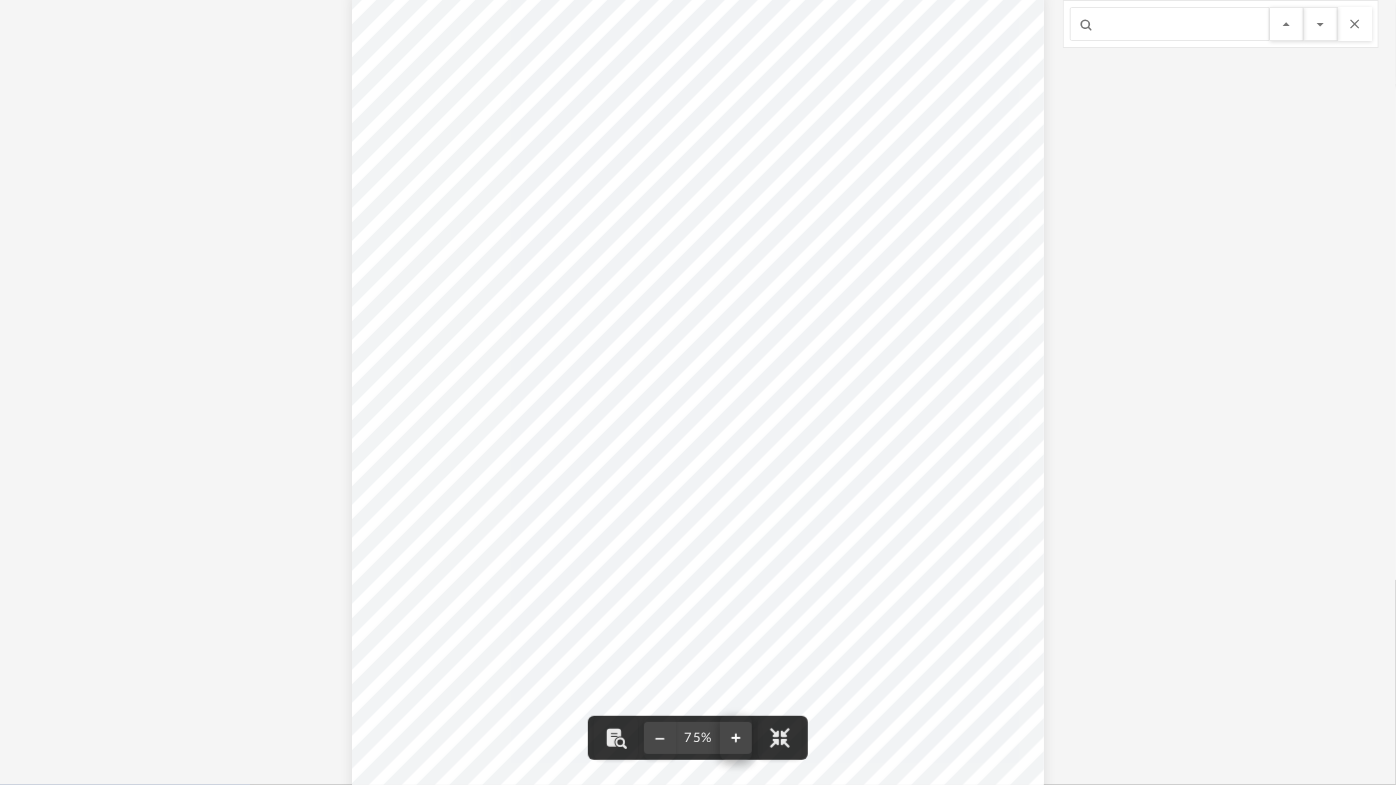 scroll, scrollTop: 27, scrollLeft: 0, axis: vertical 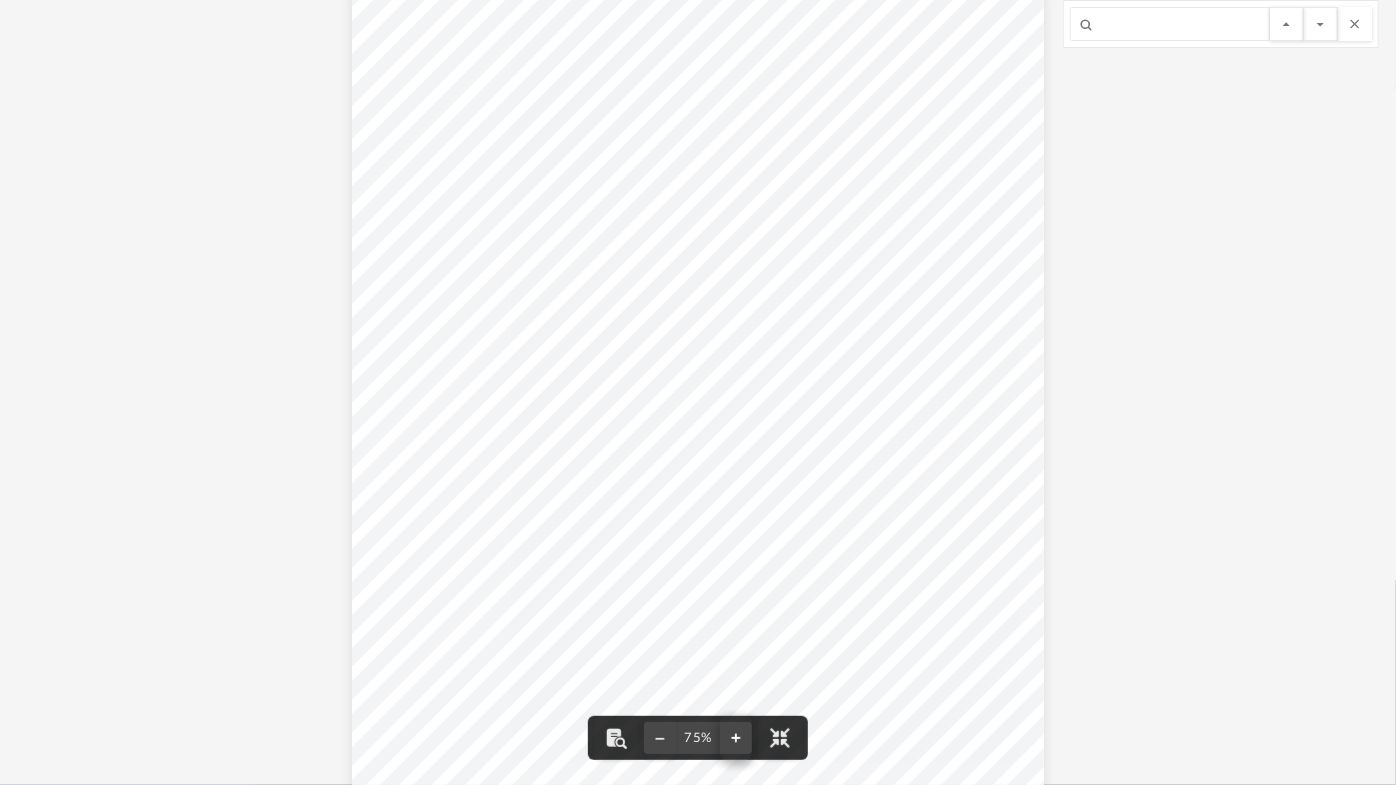 click at bounding box center [698, 430] 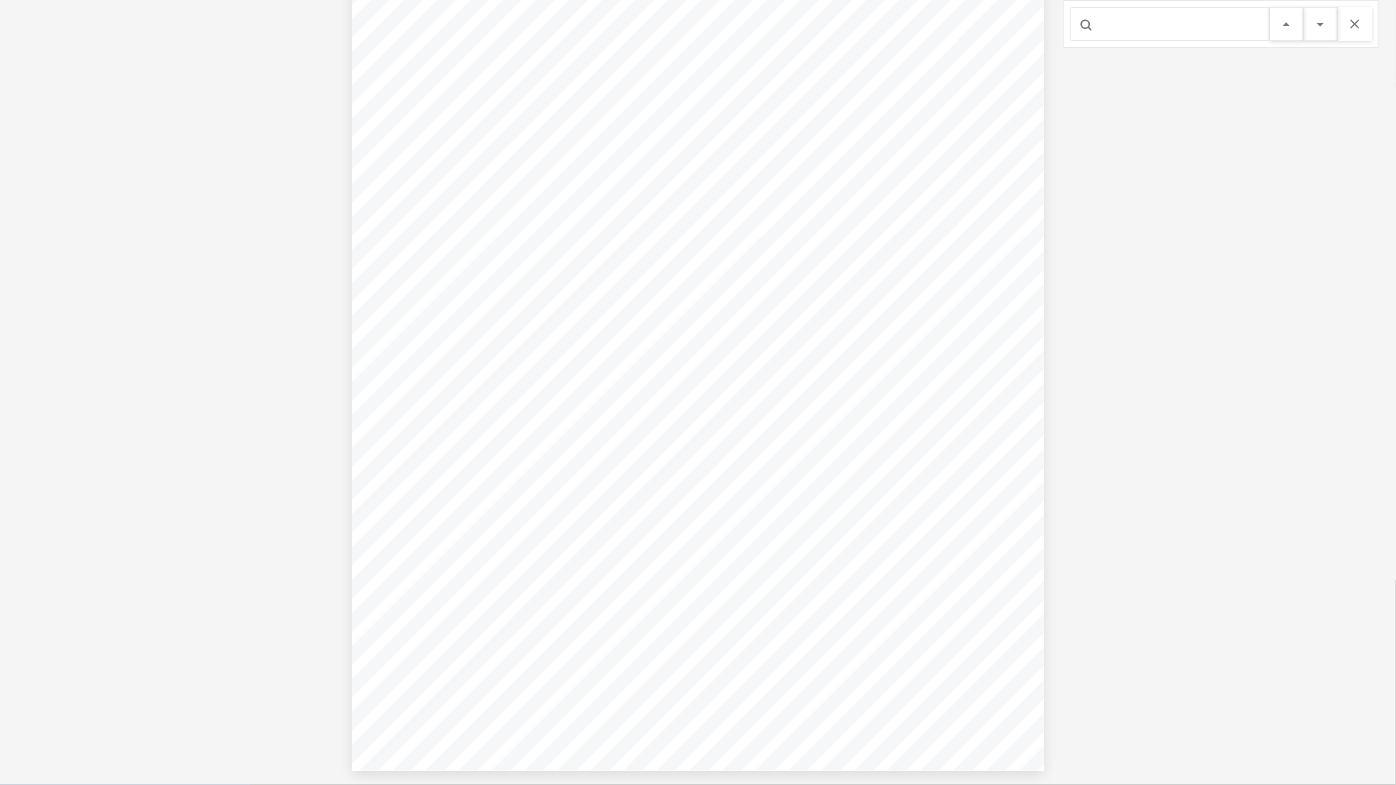 scroll, scrollTop: 0, scrollLeft: 0, axis: both 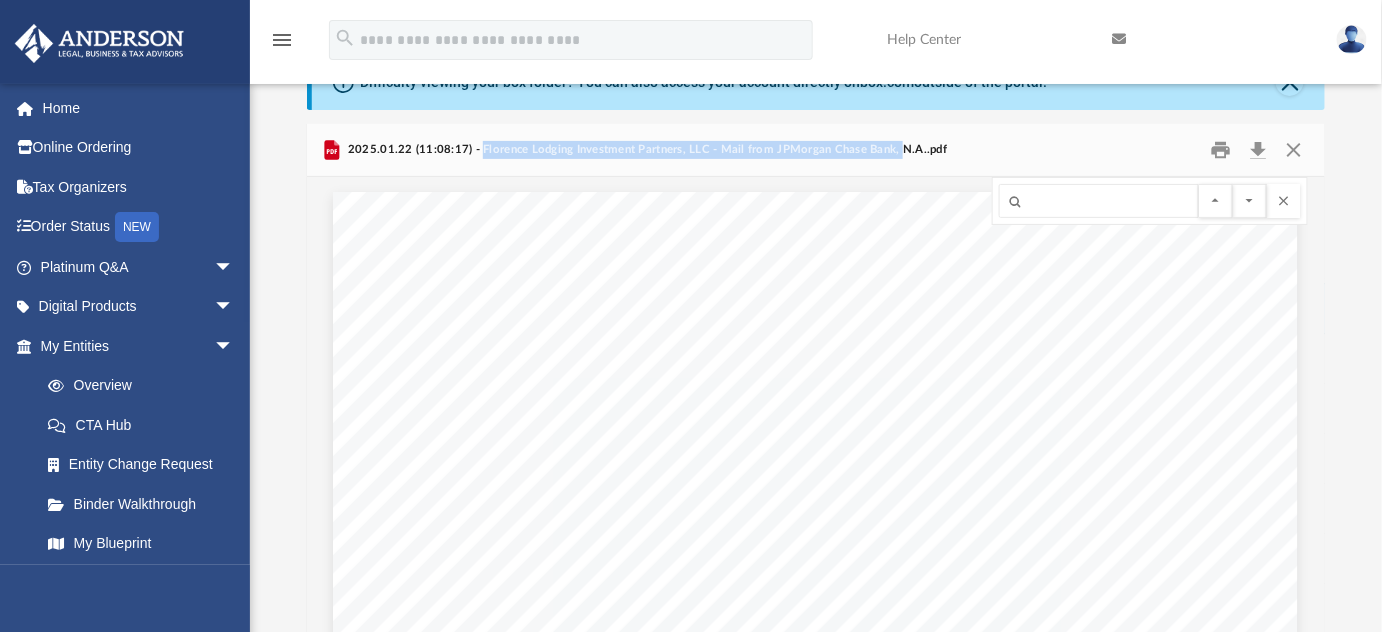 drag, startPoint x: 477, startPoint y: 147, endPoint x: 890, endPoint y: 156, distance: 413.09805 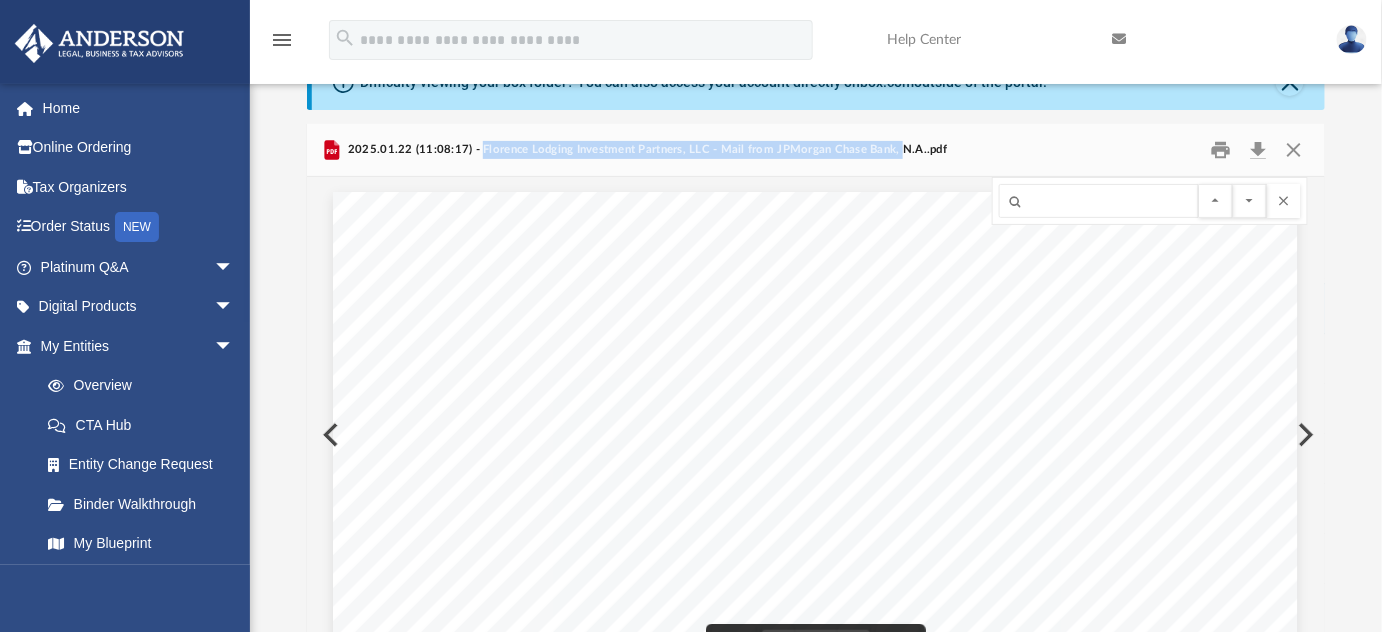type 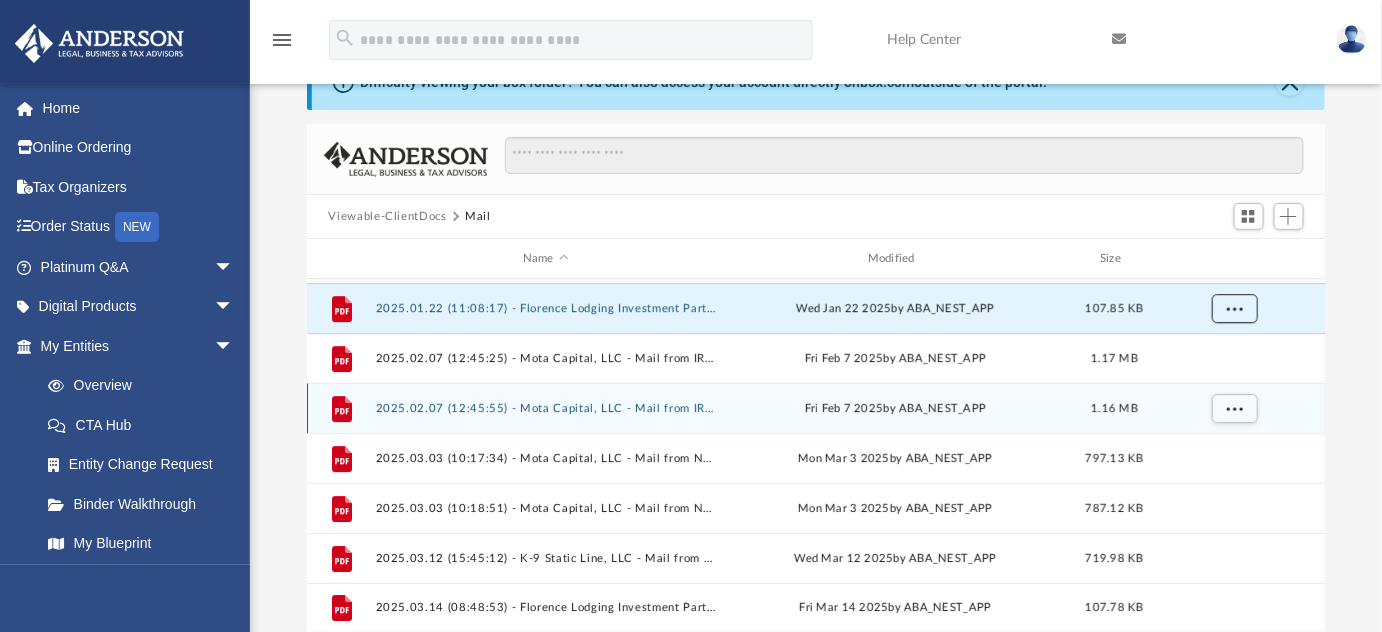 scroll, scrollTop: 2147, scrollLeft: 0, axis: vertical 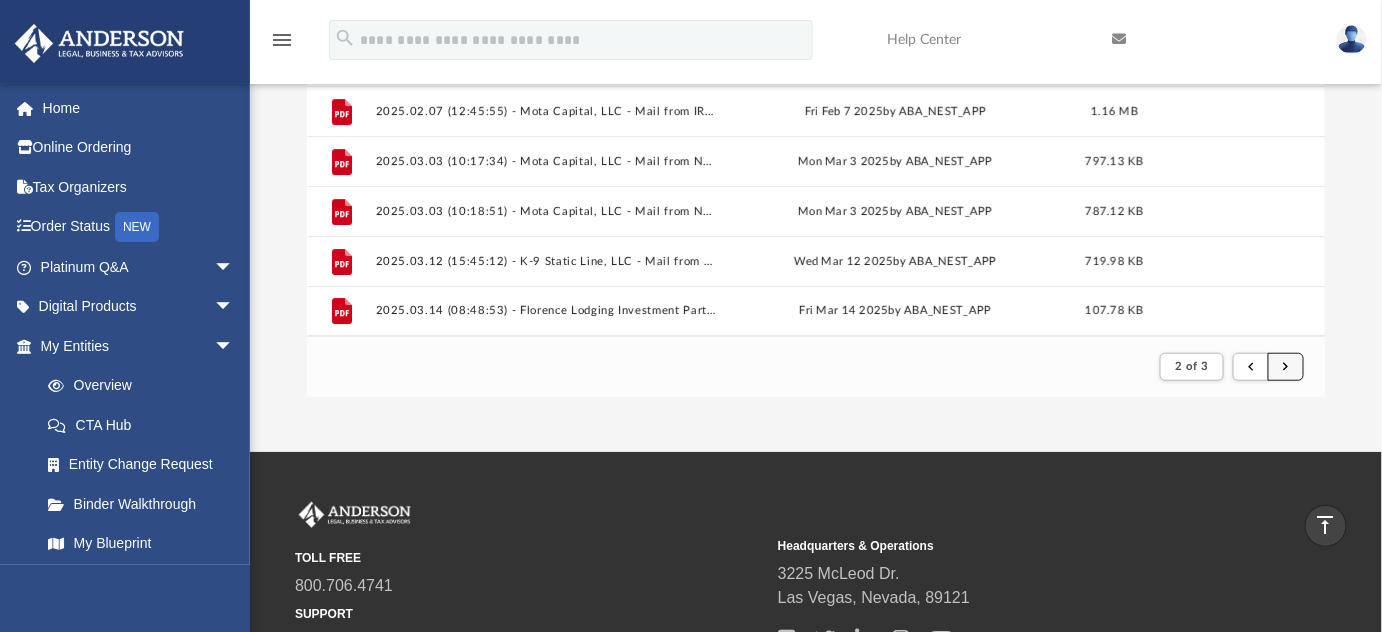 click at bounding box center (1286, 367) 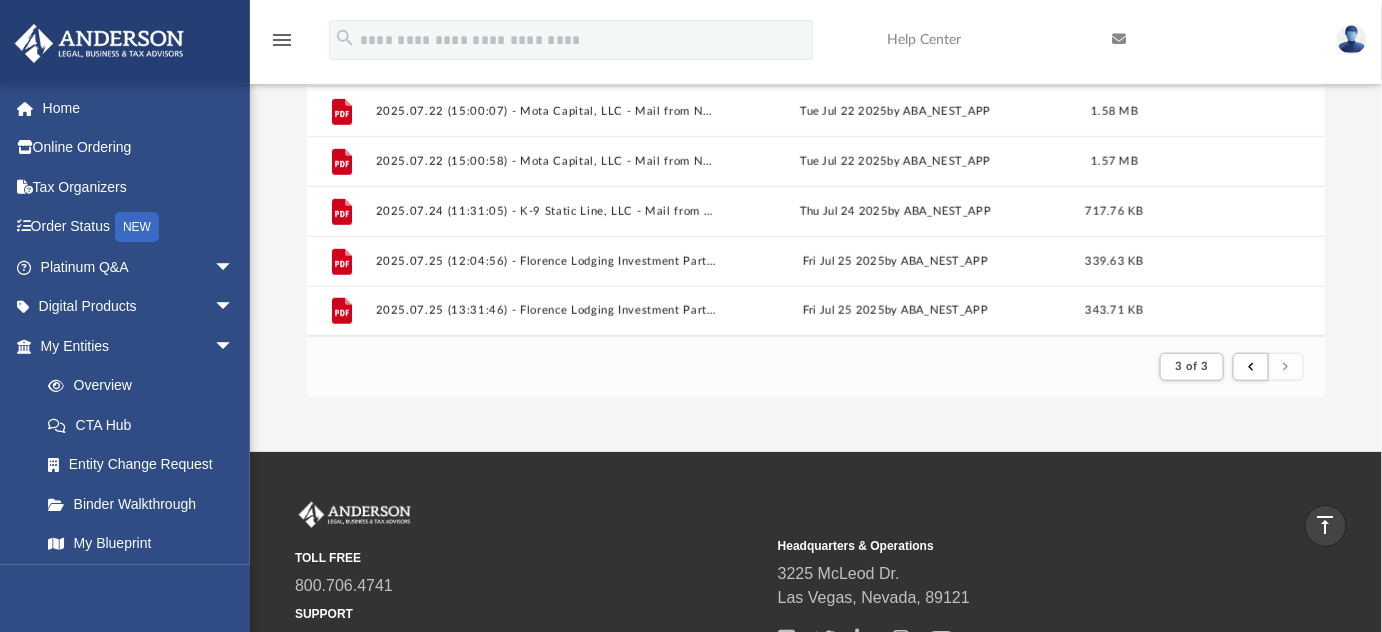 scroll, scrollTop: 345, scrollLeft: 0, axis: vertical 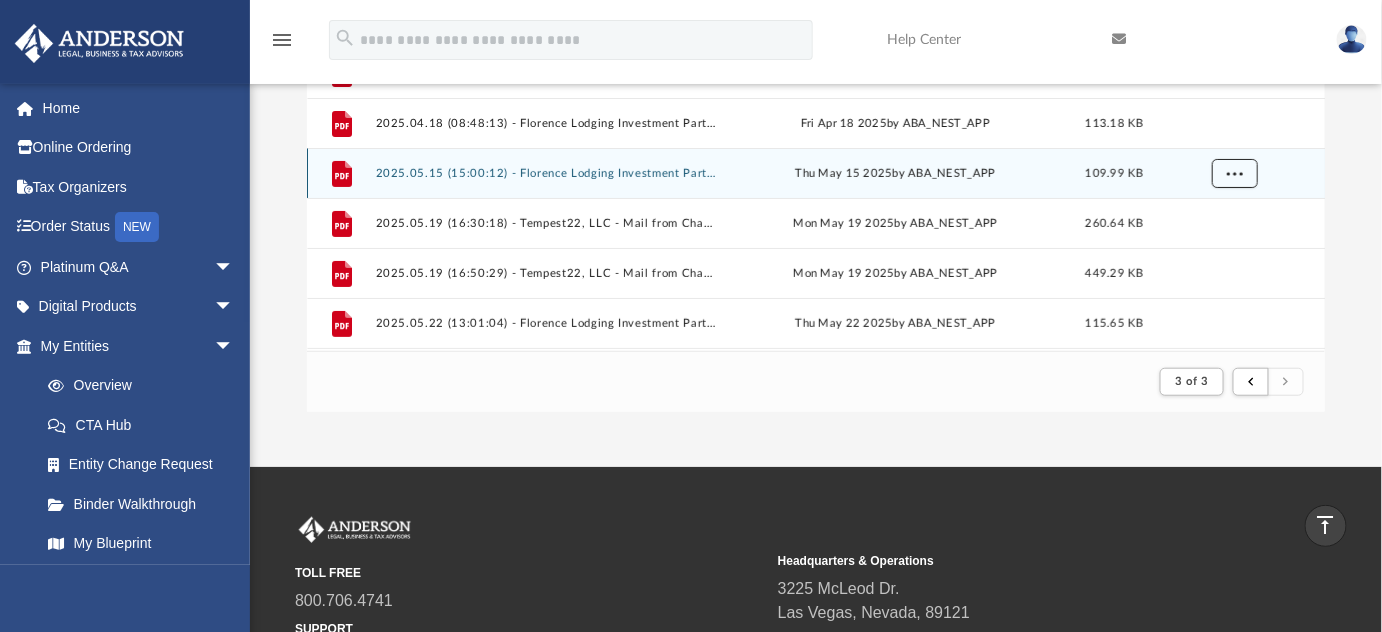 click at bounding box center (1234, 172) 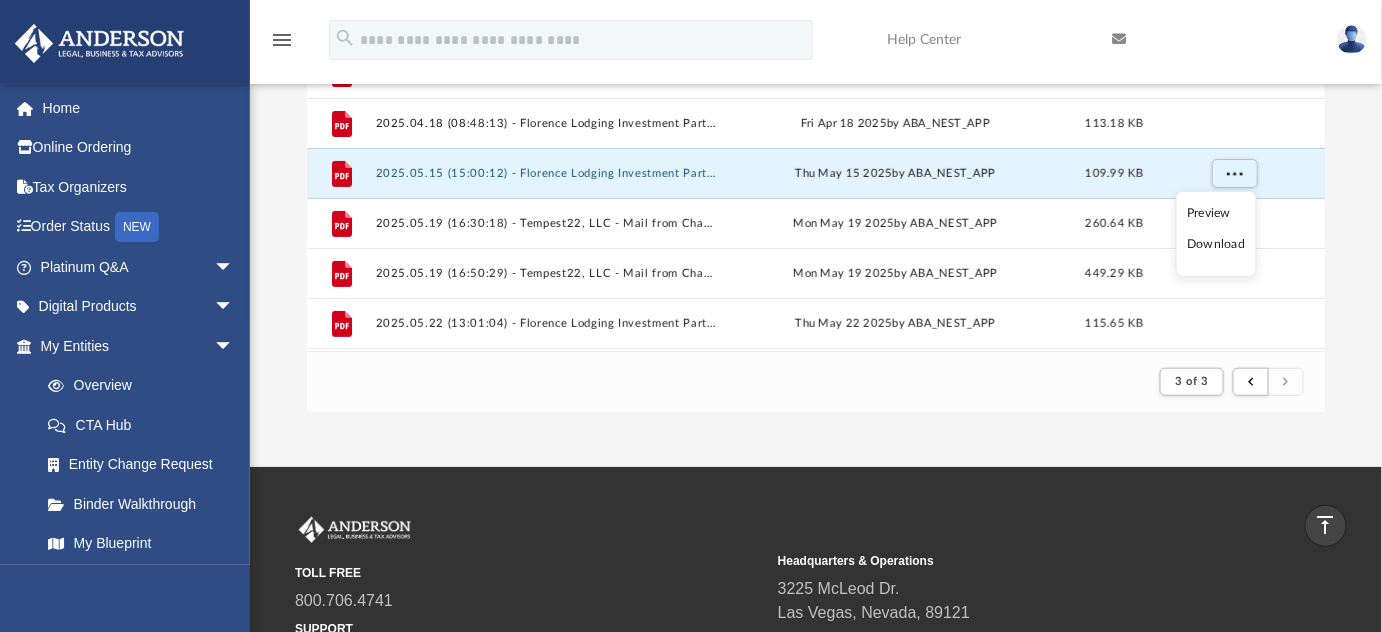 click on "Preview" at bounding box center [1216, 213] 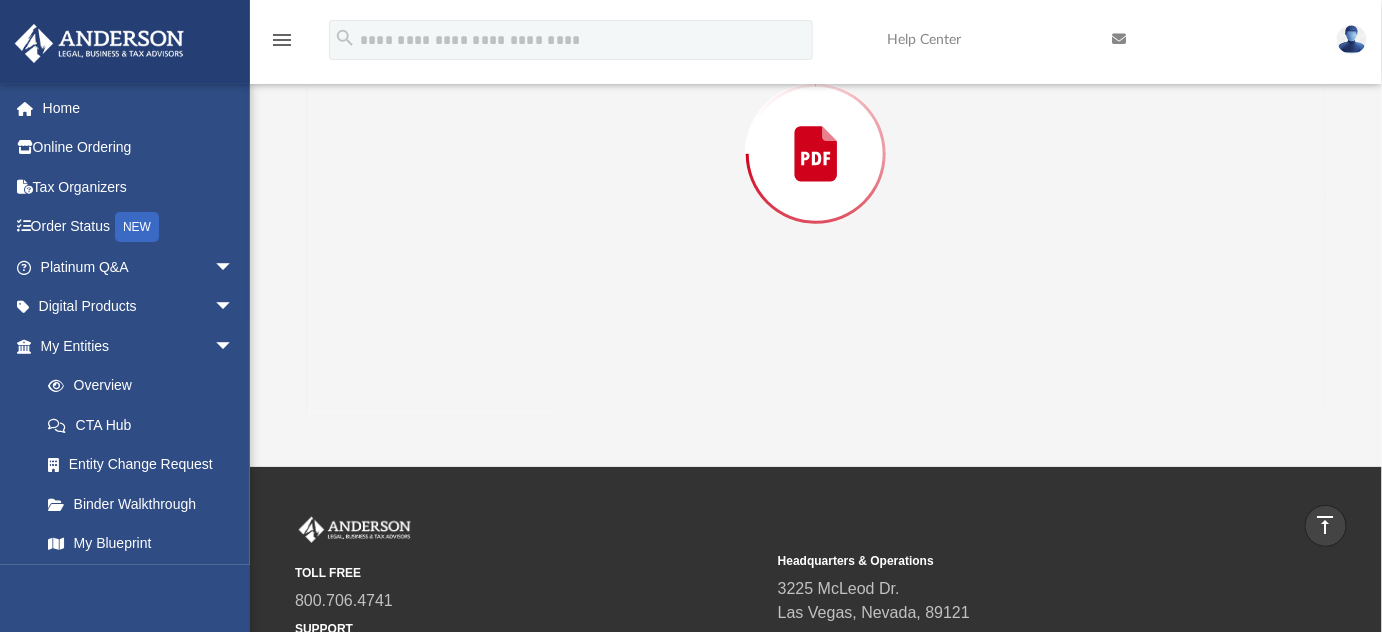 scroll, scrollTop: 188, scrollLeft: 0, axis: vertical 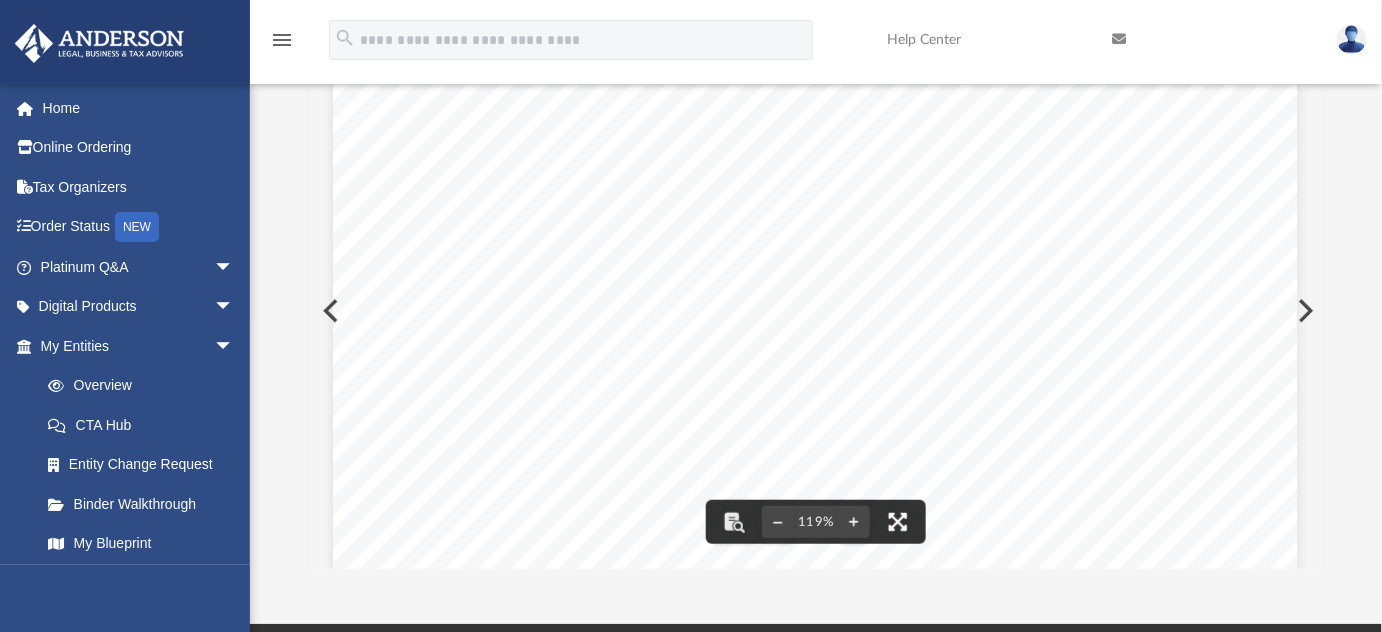 click at bounding box center [898, 522] 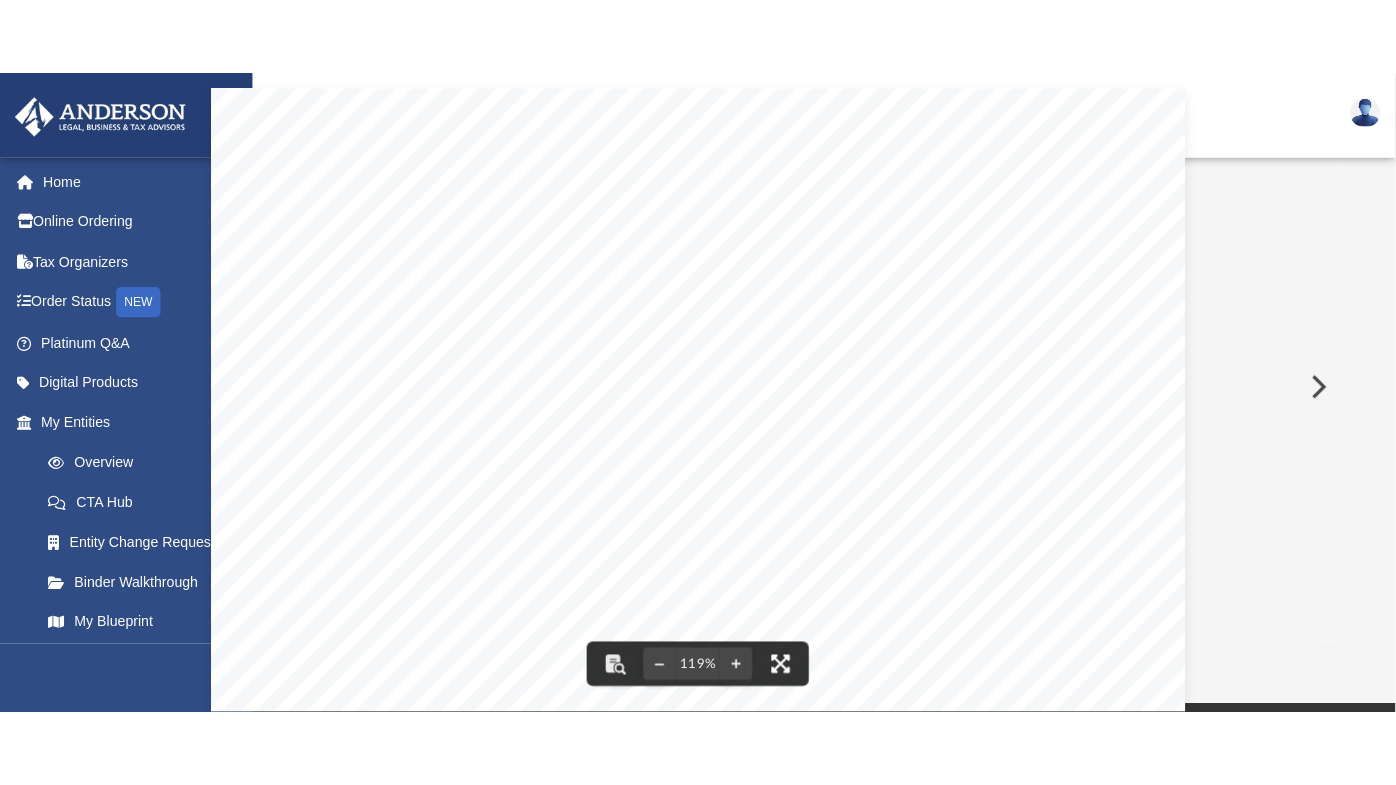 scroll, scrollTop: 189, scrollLeft: 0, axis: vertical 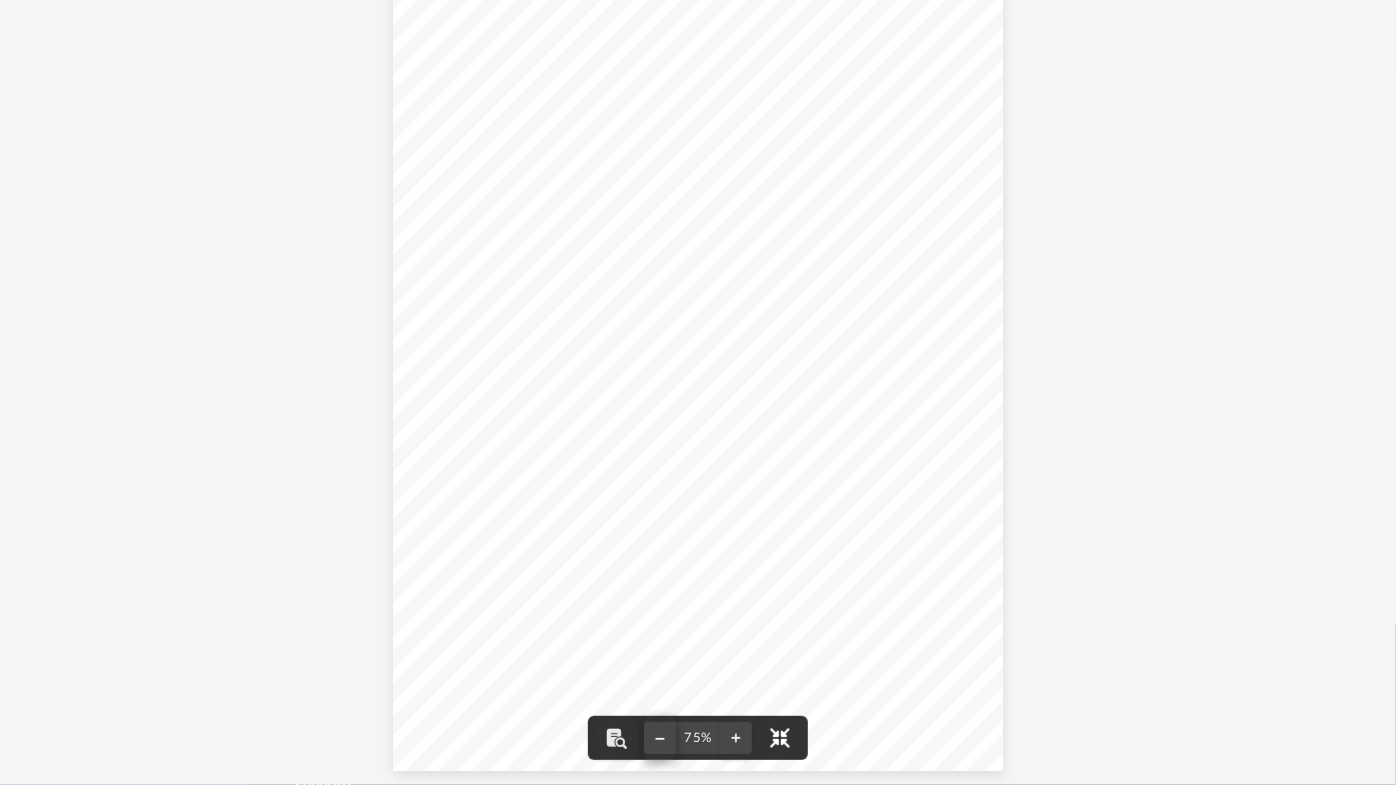 type 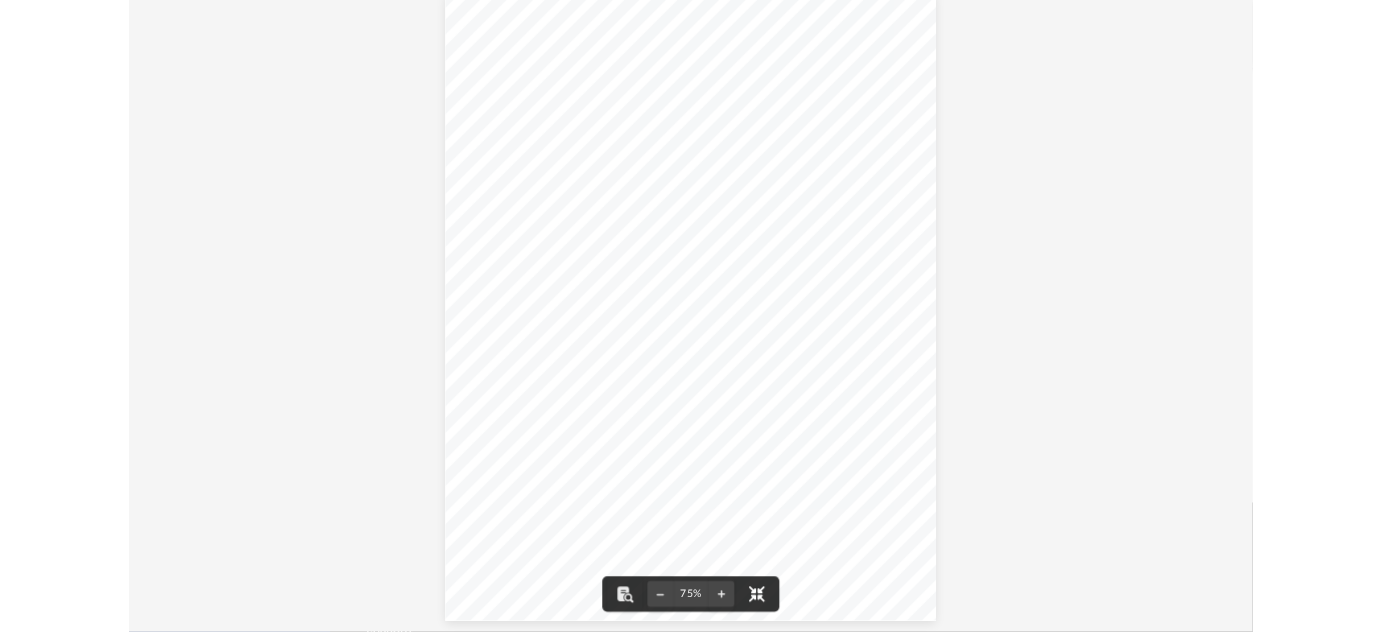 scroll, scrollTop: 188, scrollLeft: 0, axis: vertical 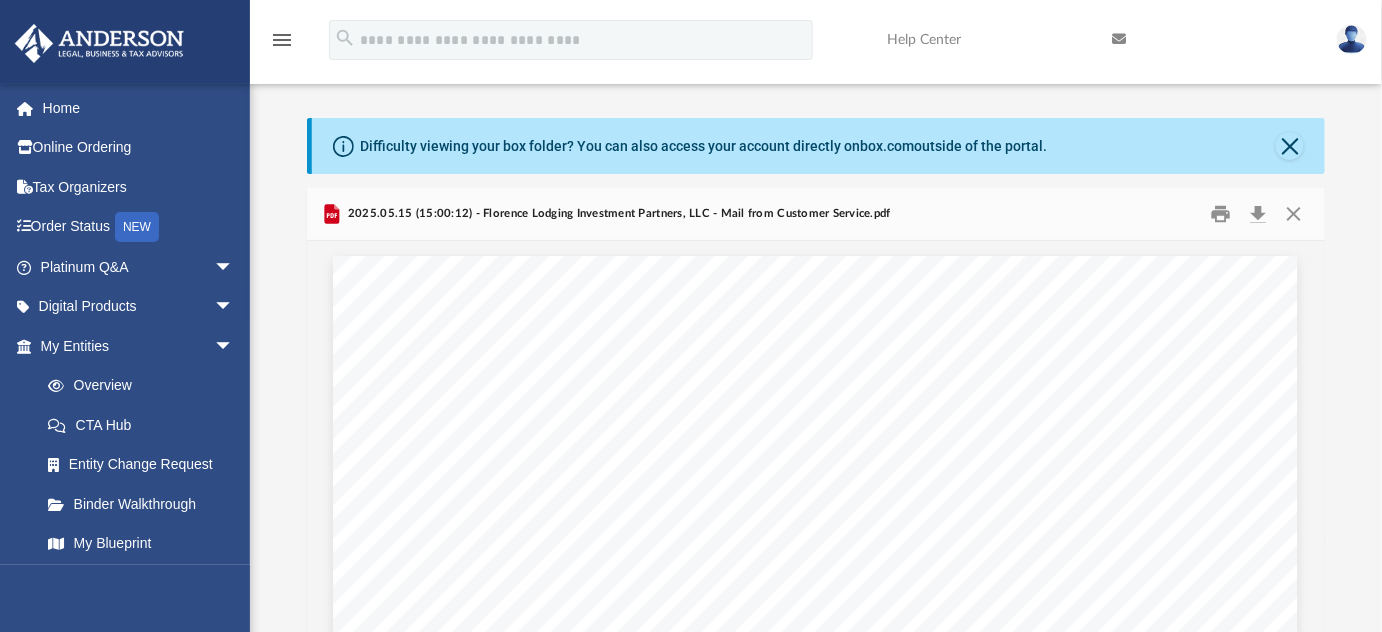 drag, startPoint x: 1349, startPoint y: 154, endPoint x: 477, endPoint y: 212, distance: 873.92676 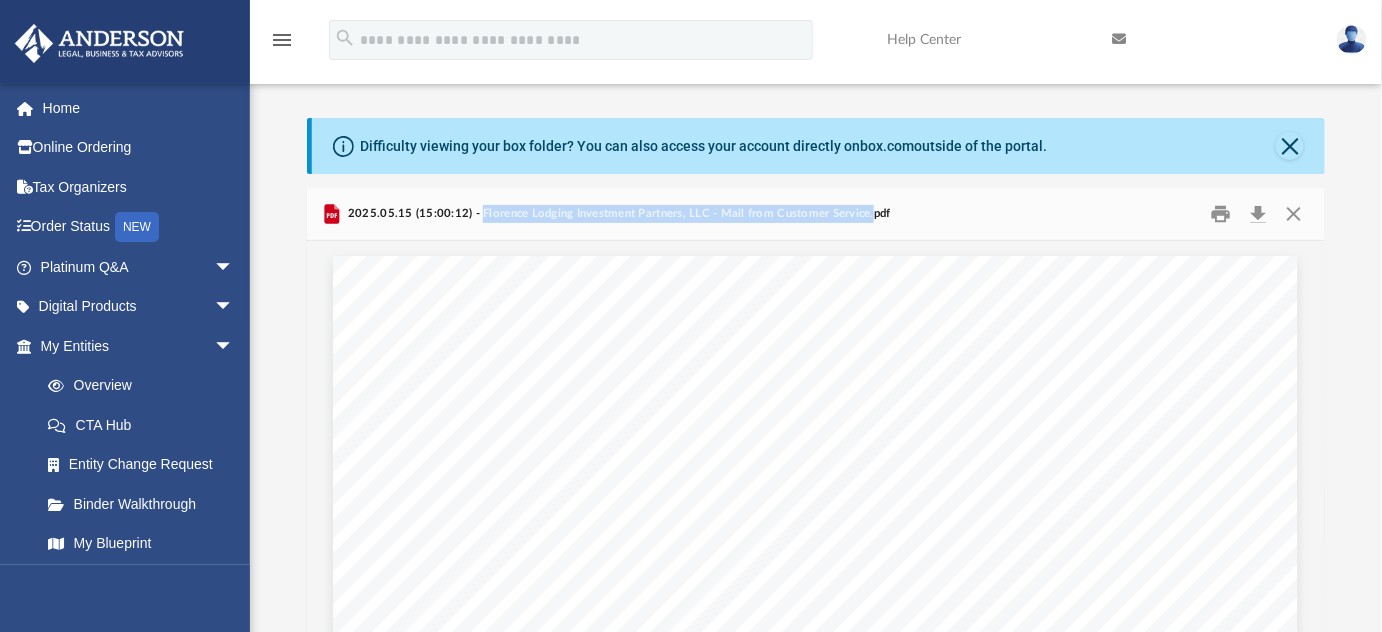 drag, startPoint x: 477, startPoint y: 212, endPoint x: 866, endPoint y: 216, distance: 389.02057 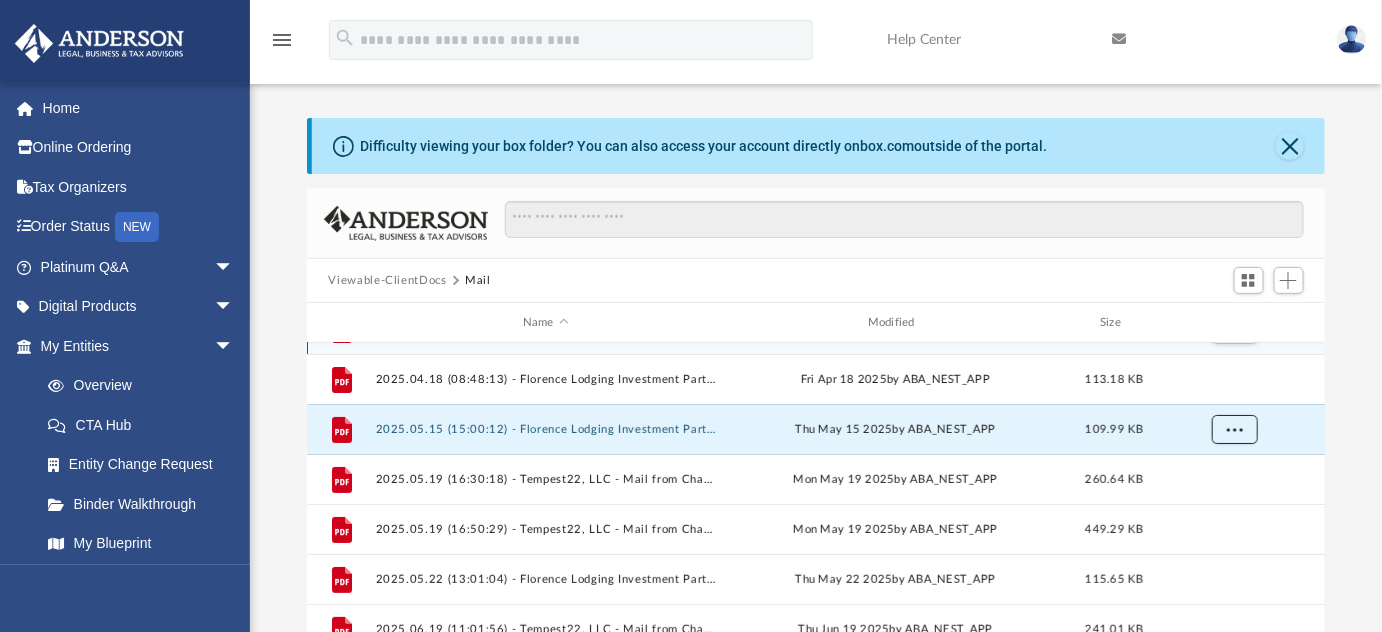 scroll, scrollTop: 90, scrollLeft: 0, axis: vertical 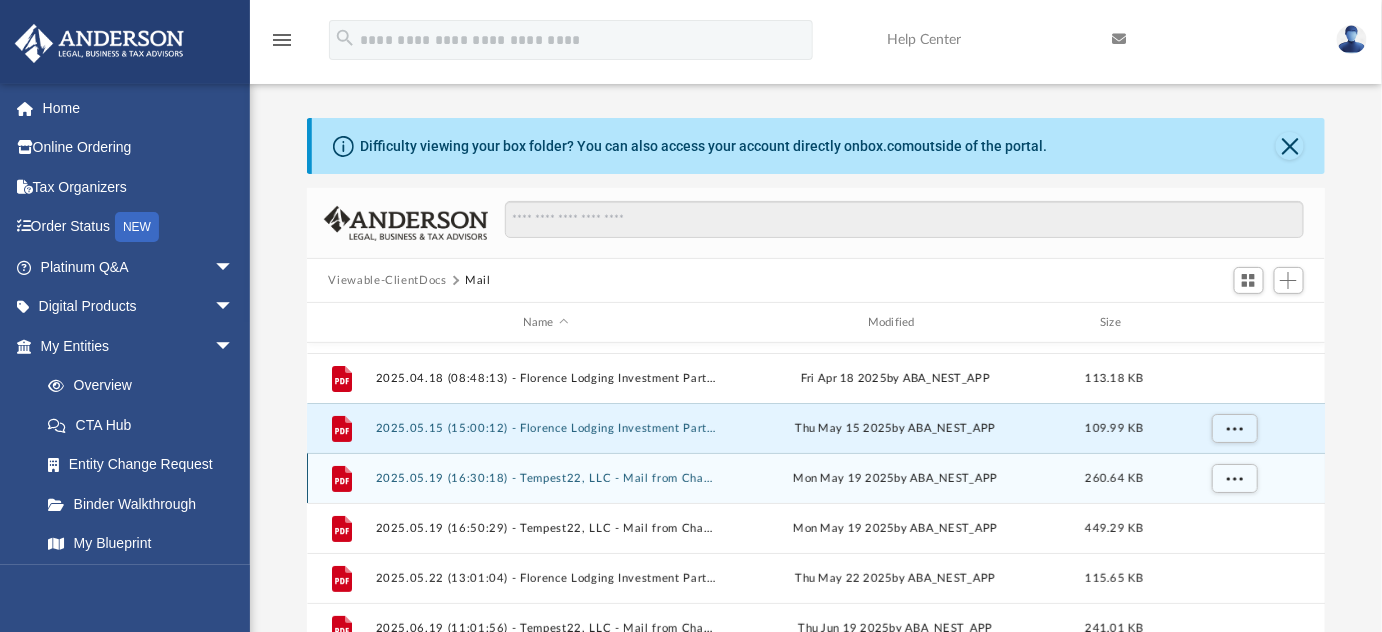 click on "[DATE]  by ABA_NEST_APP" at bounding box center [895, 479] 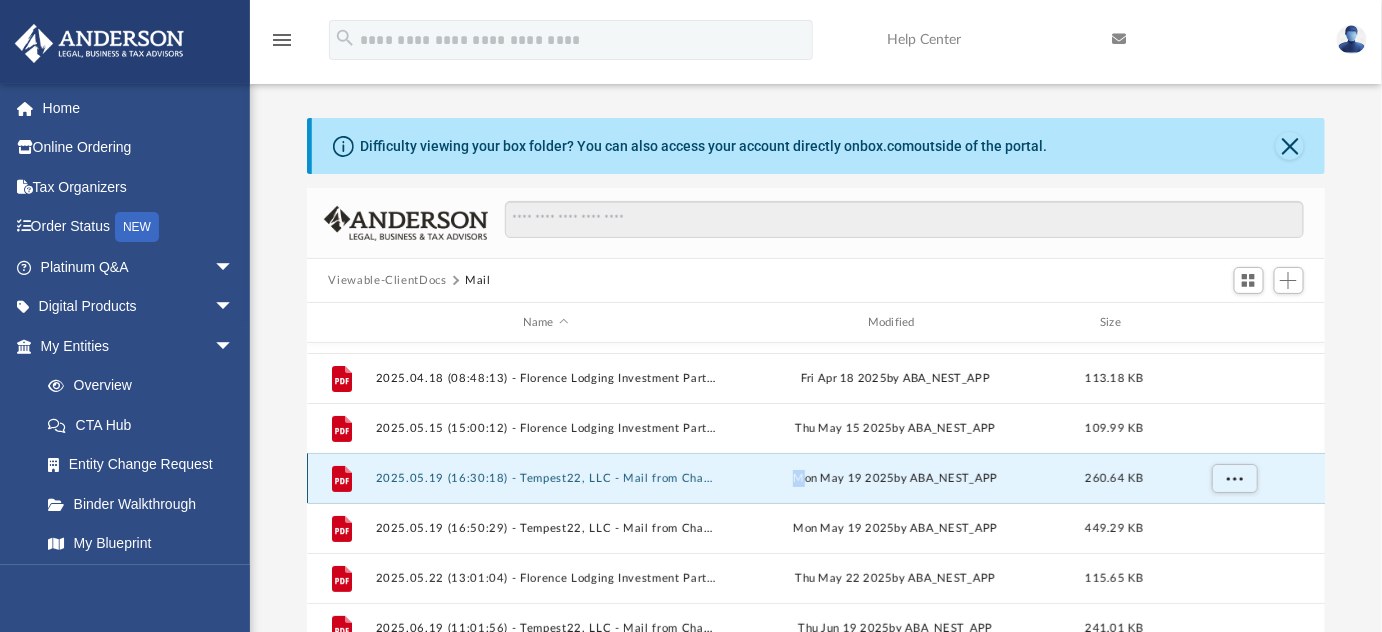 click on "[DATE]  by ABA_NEST_APP" at bounding box center (895, 479) 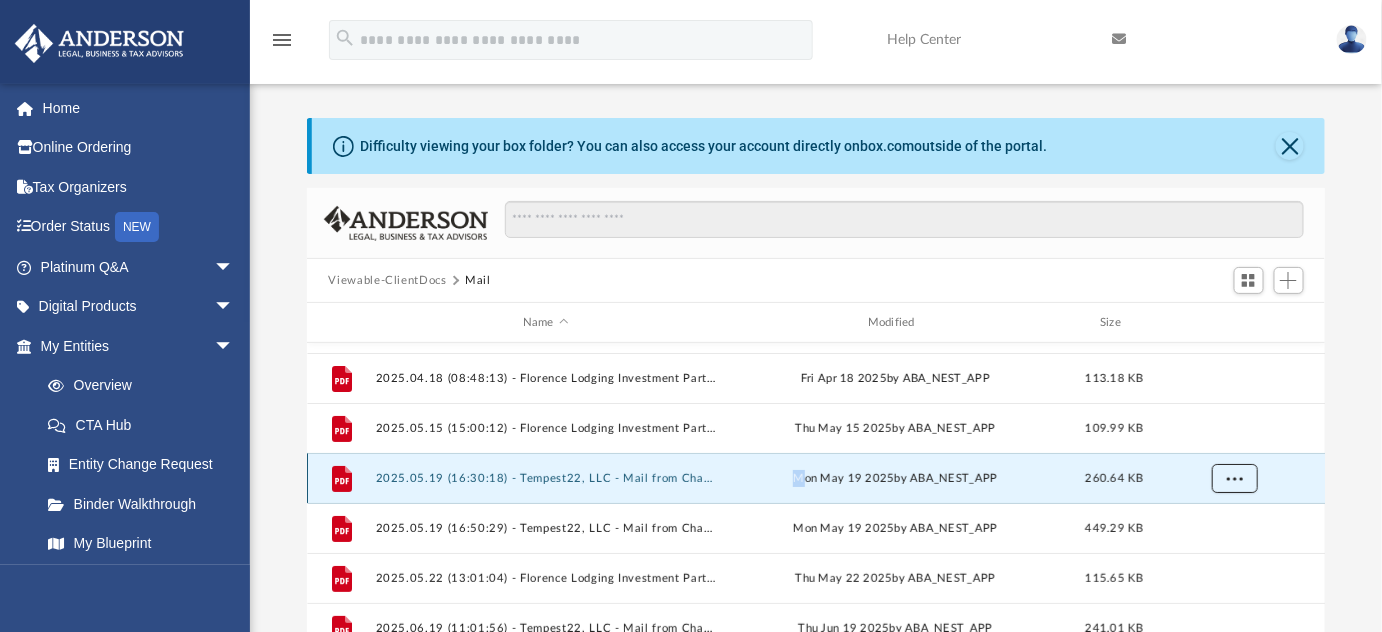 click at bounding box center [1234, 477] 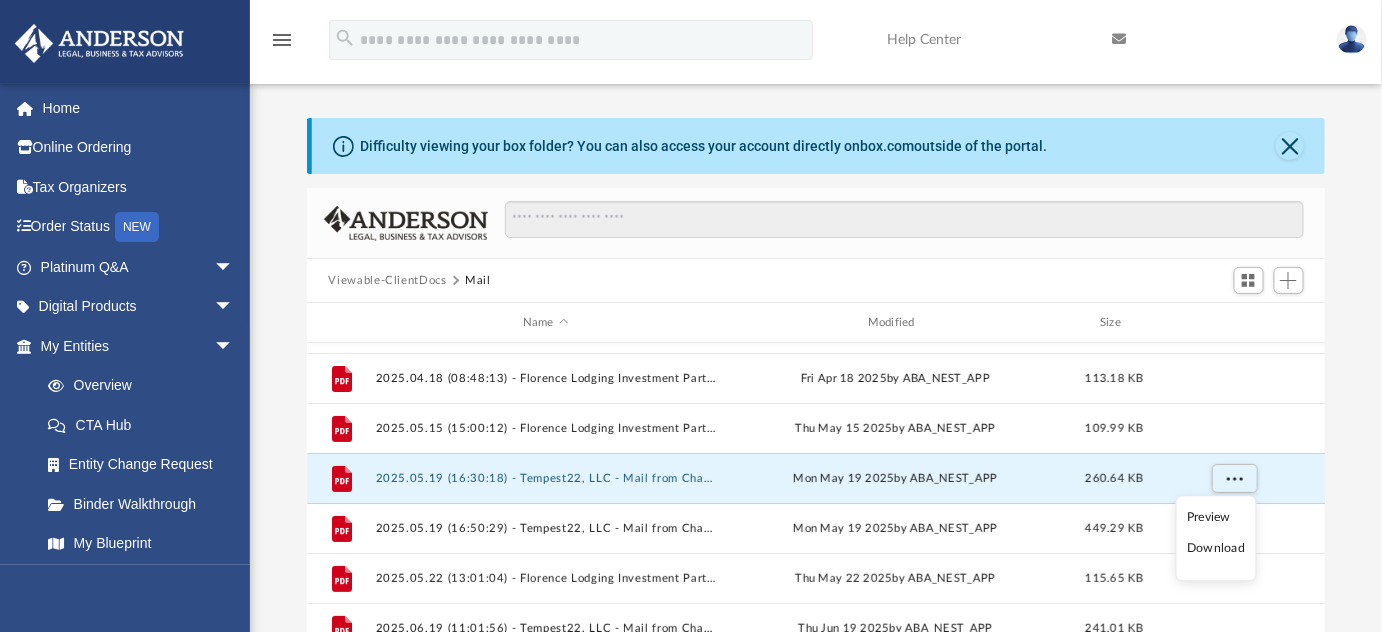 click on "Preview" at bounding box center [1216, 517] 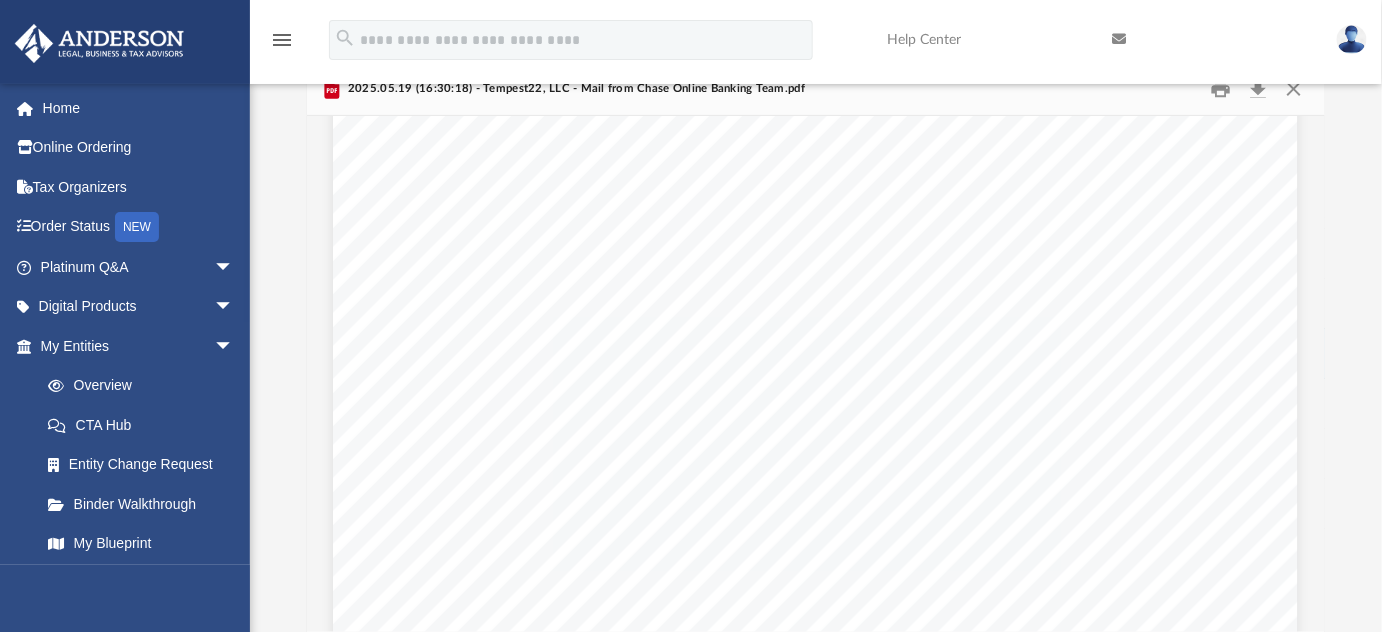 scroll, scrollTop: 0, scrollLeft: 0, axis: both 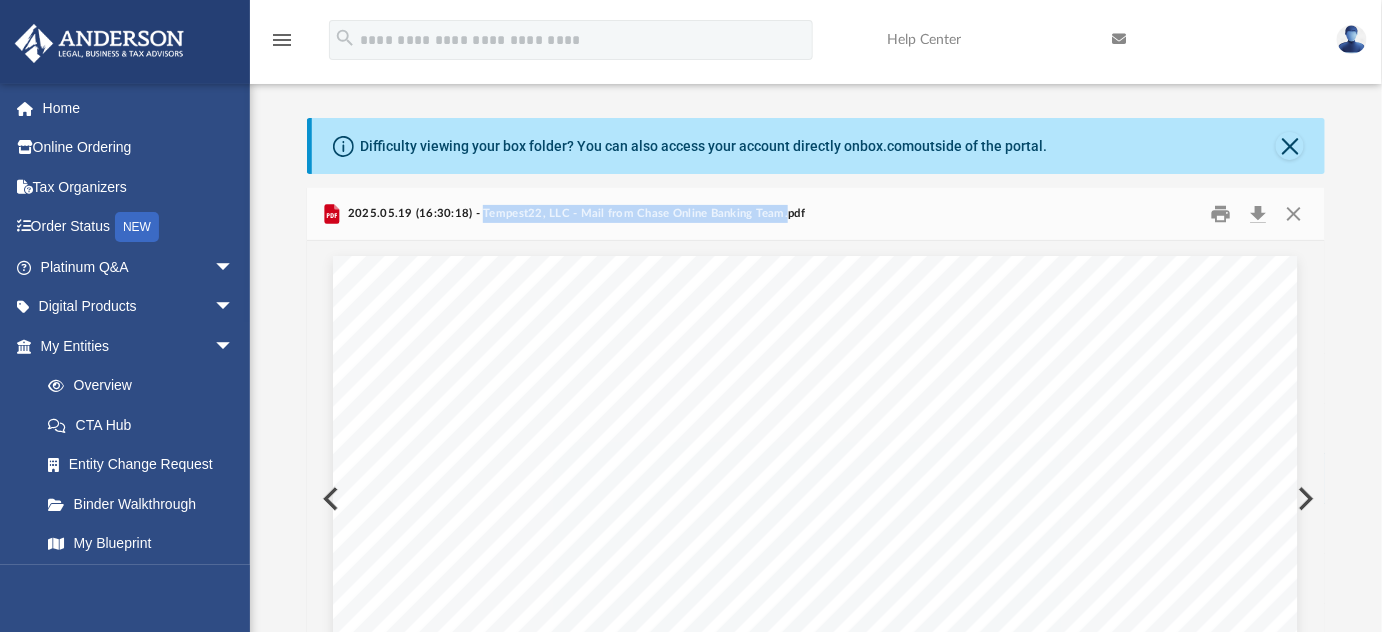 drag, startPoint x: 476, startPoint y: 213, endPoint x: 773, endPoint y: 200, distance: 297.28436 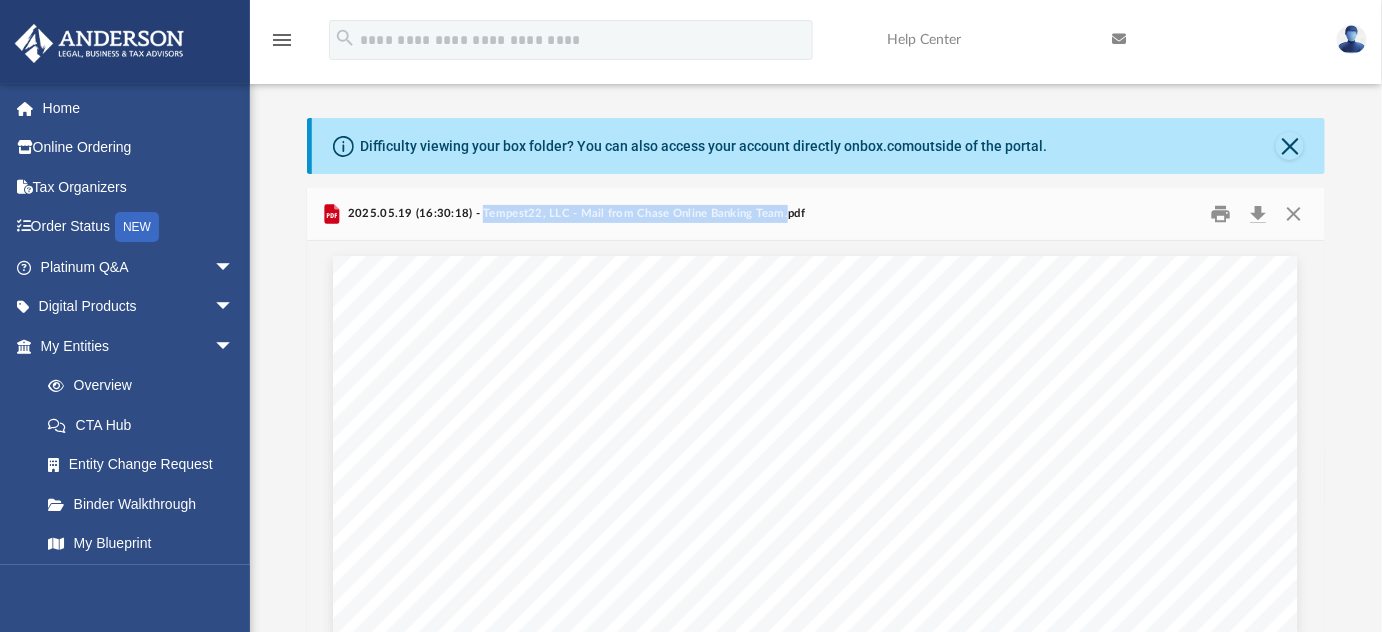 click on "2025.05.19 (16:30:18) - Tempest22, LLC - Mail from Chase Online Banking Team.pdf" at bounding box center [816, 214] 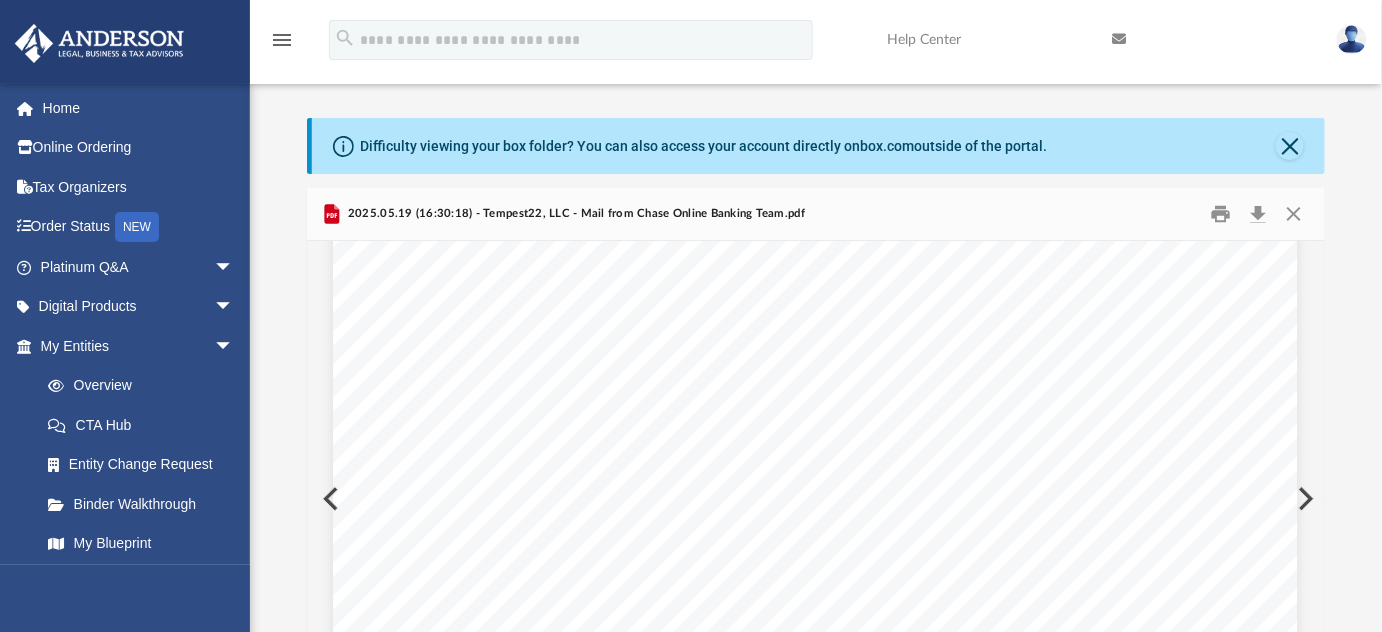 scroll, scrollTop: 0, scrollLeft: 0, axis: both 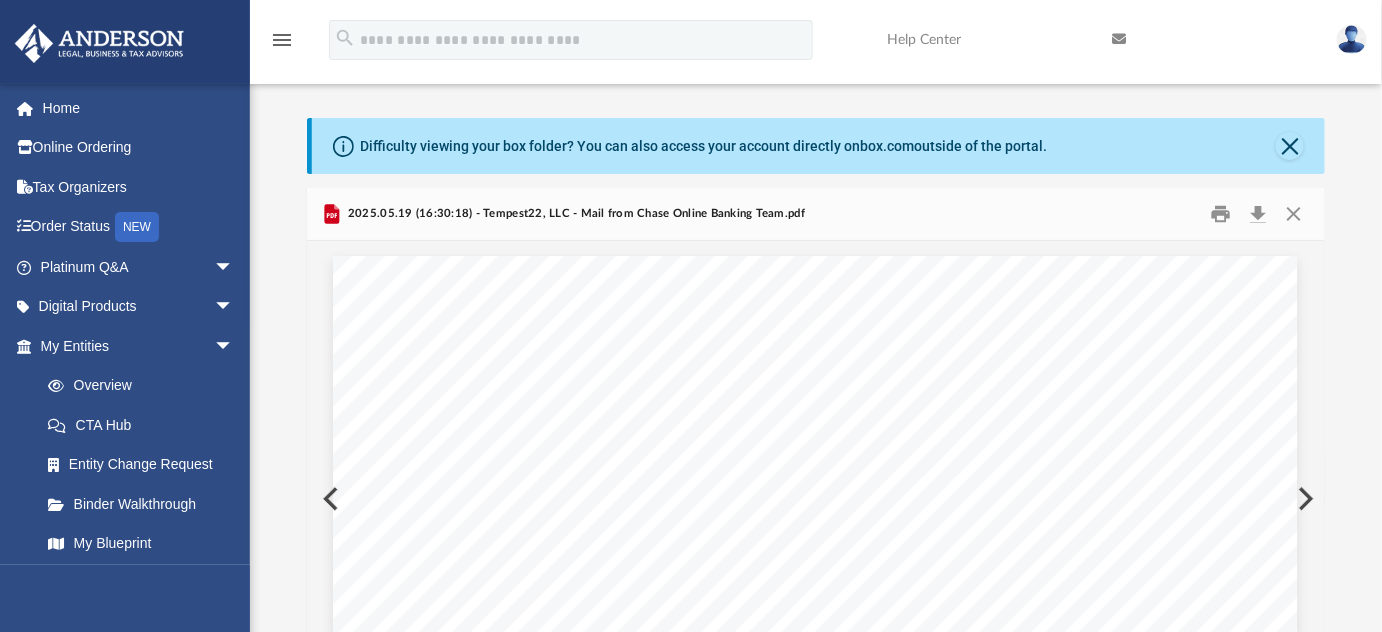 click at bounding box center [815, 866] 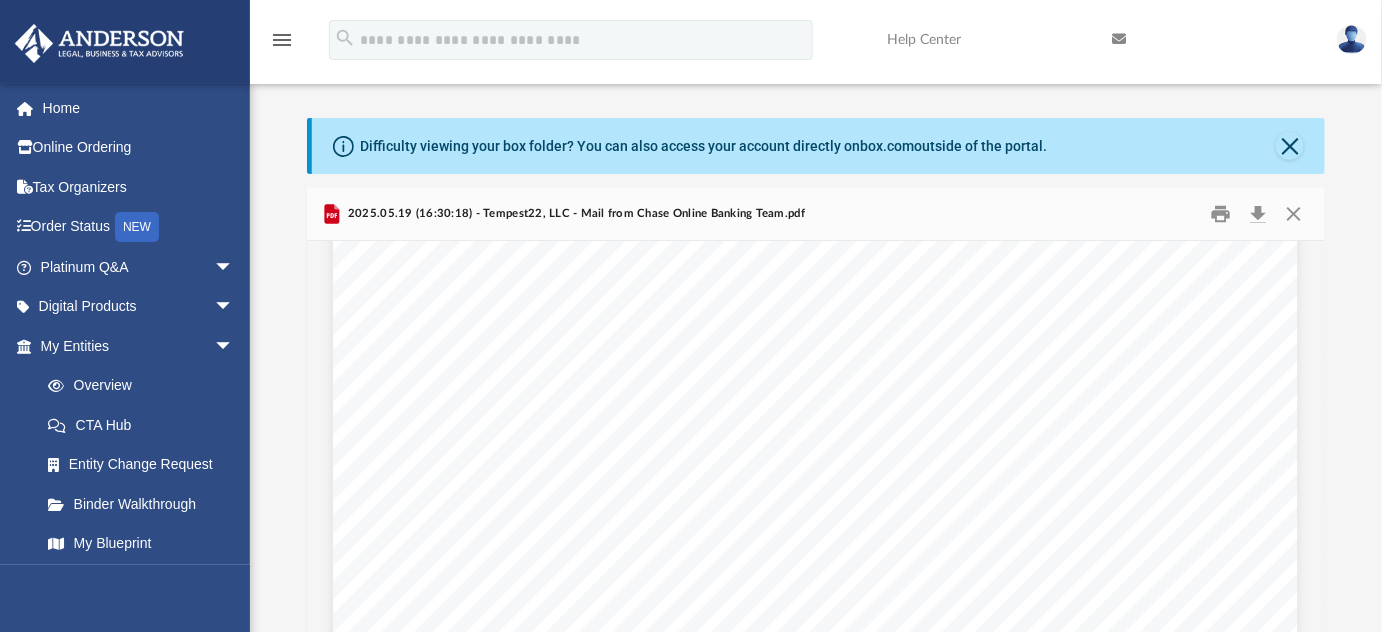 scroll, scrollTop: 203, scrollLeft: 0, axis: vertical 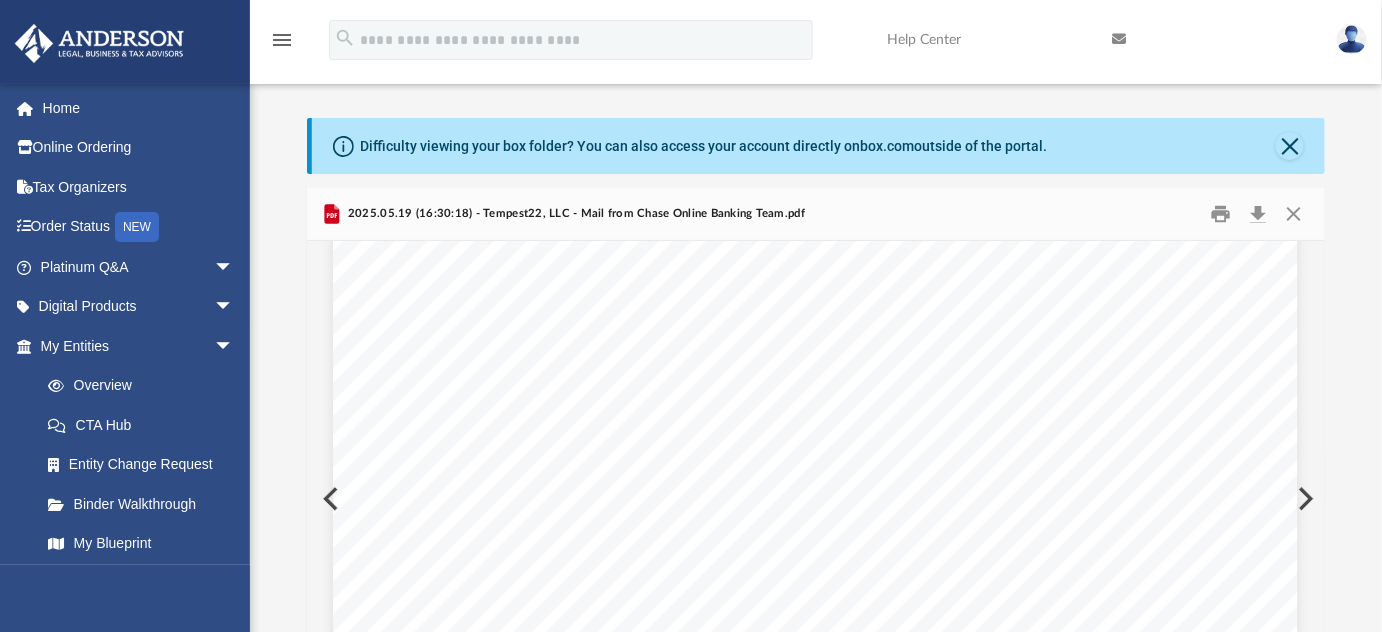 click at bounding box center [815, 663] 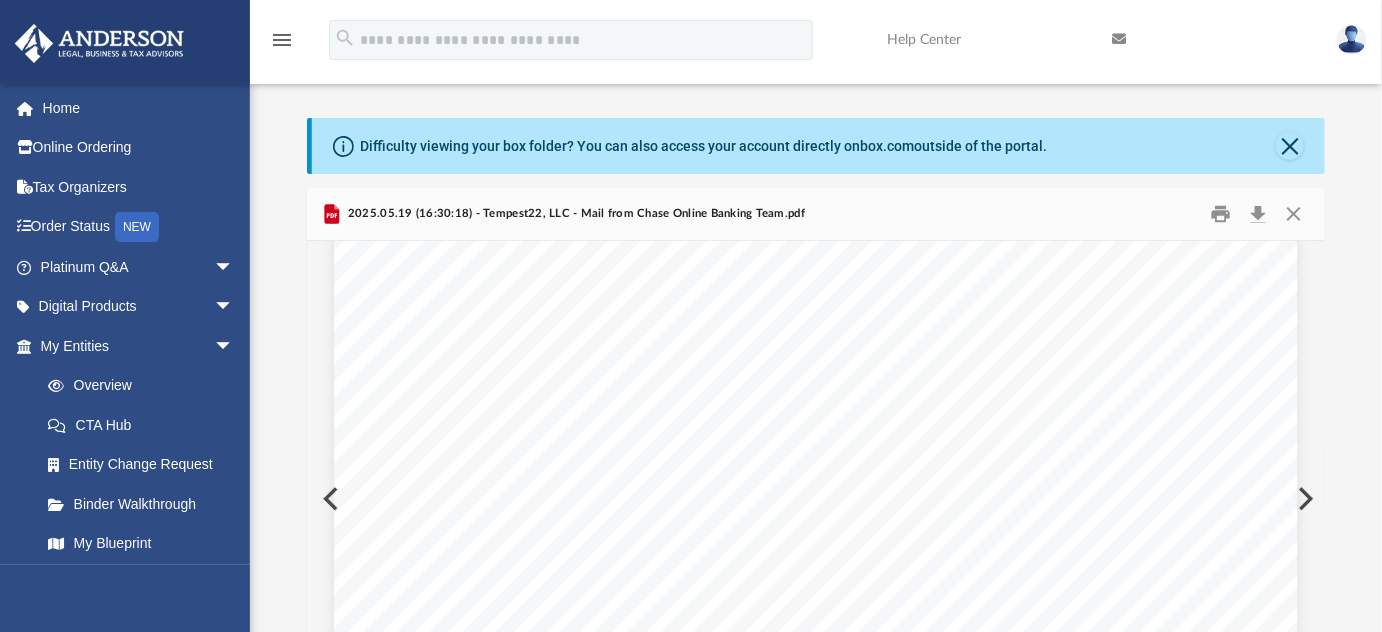 scroll, scrollTop: 3233, scrollLeft: 0, axis: vertical 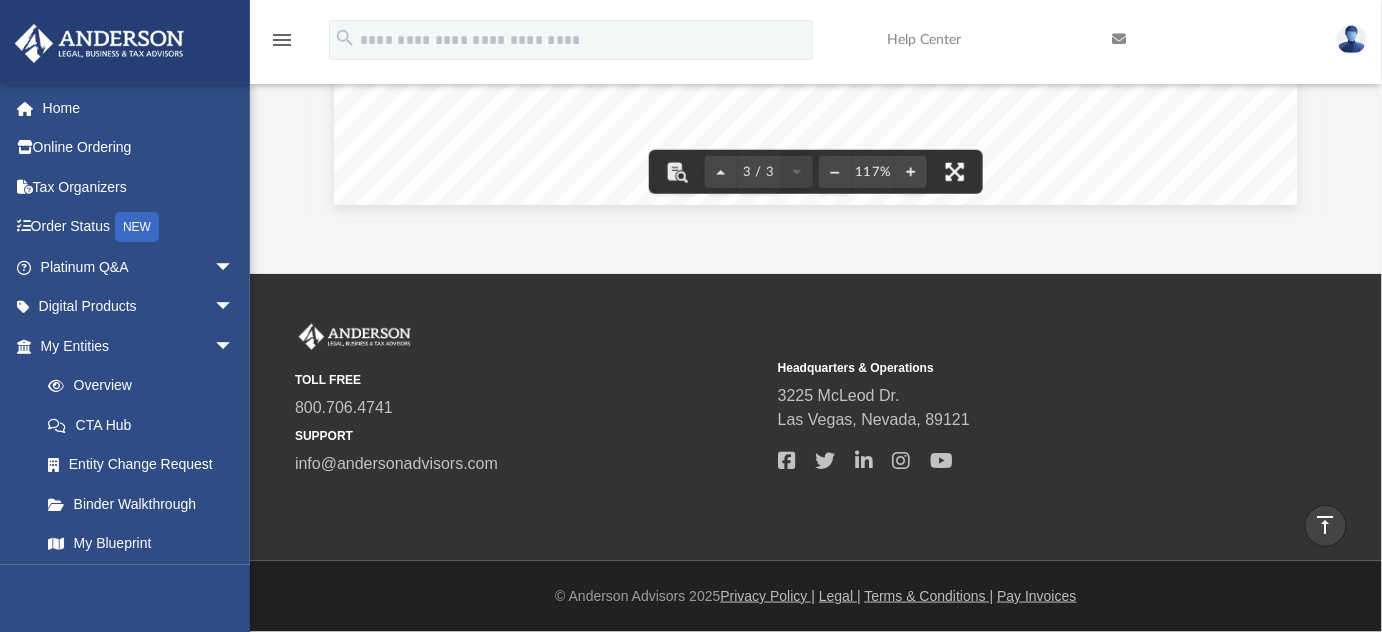 click at bounding box center [955, 172] 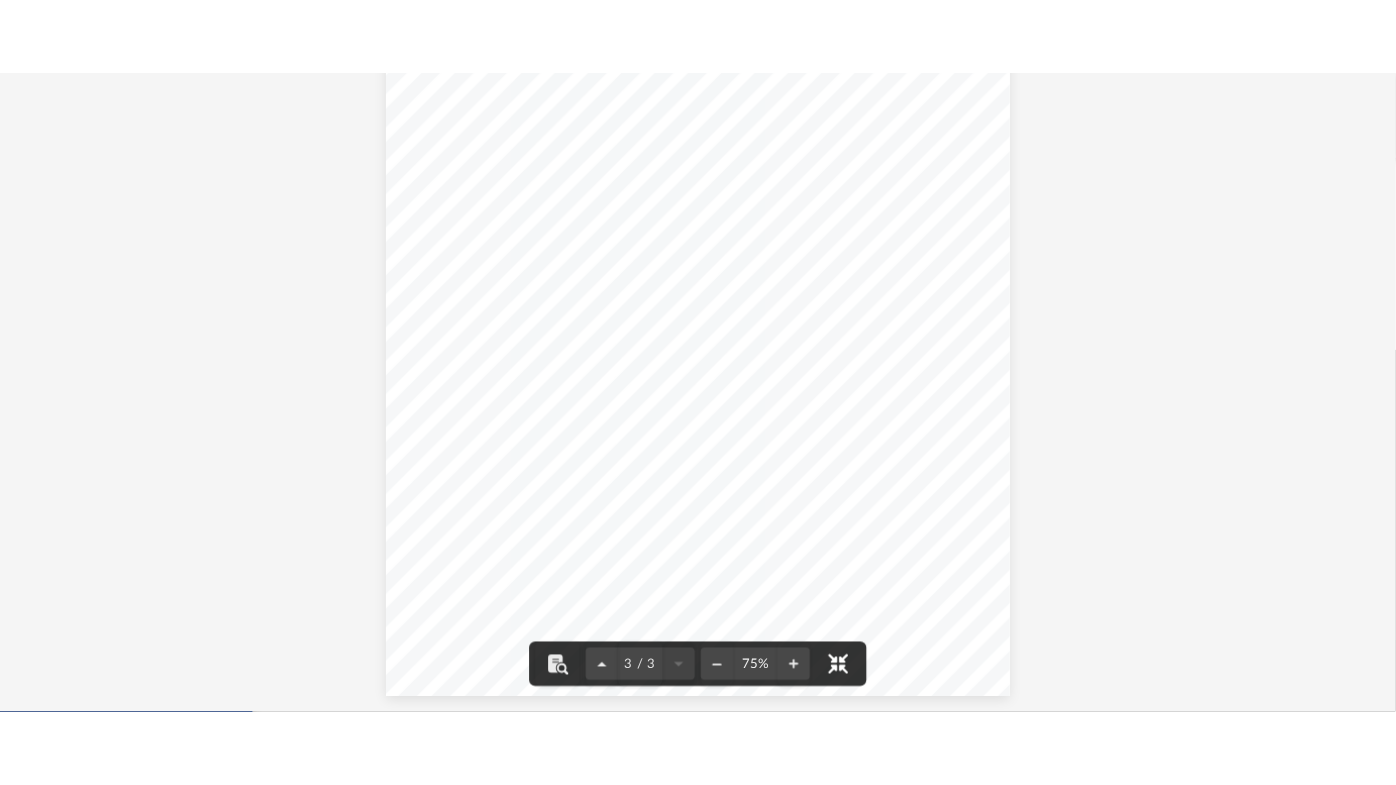scroll, scrollTop: 385, scrollLeft: 0, axis: vertical 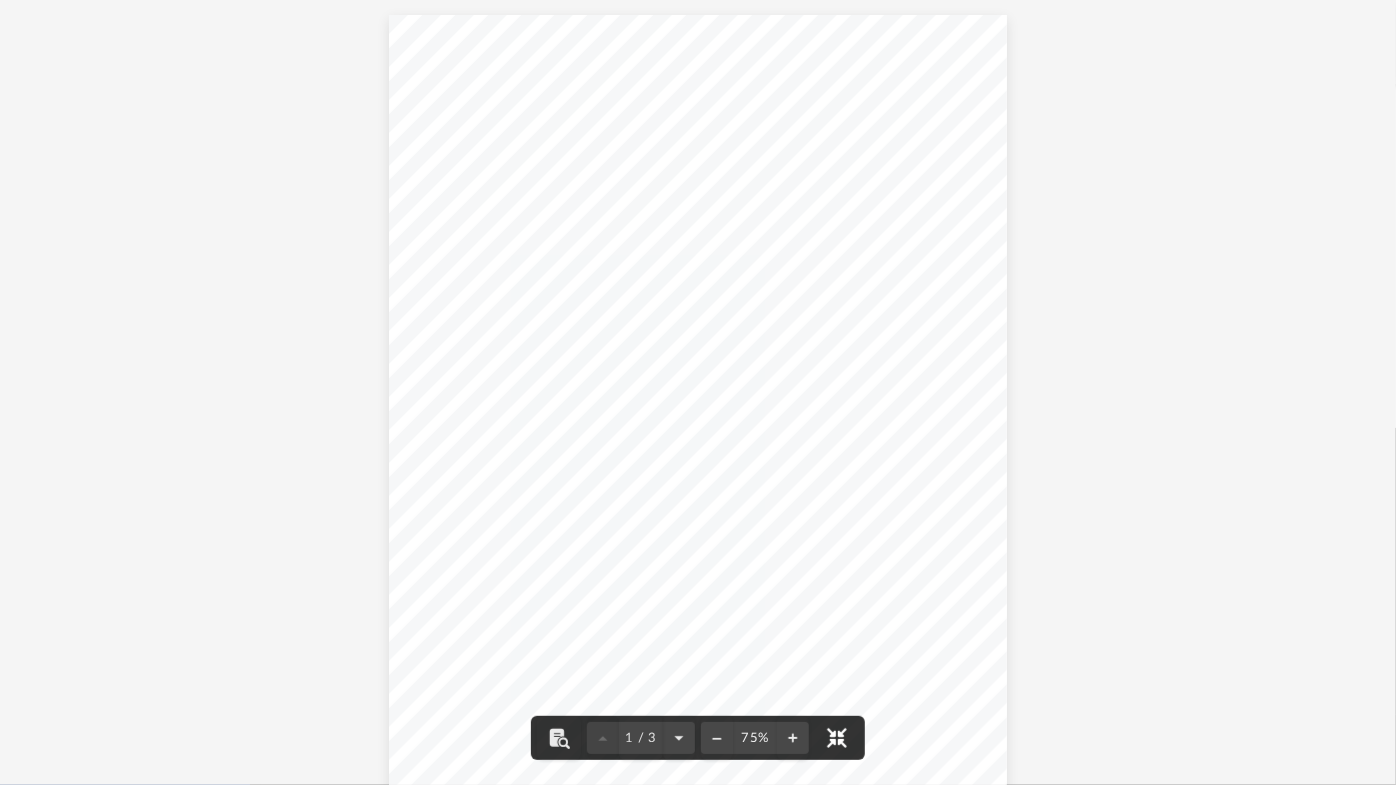 type 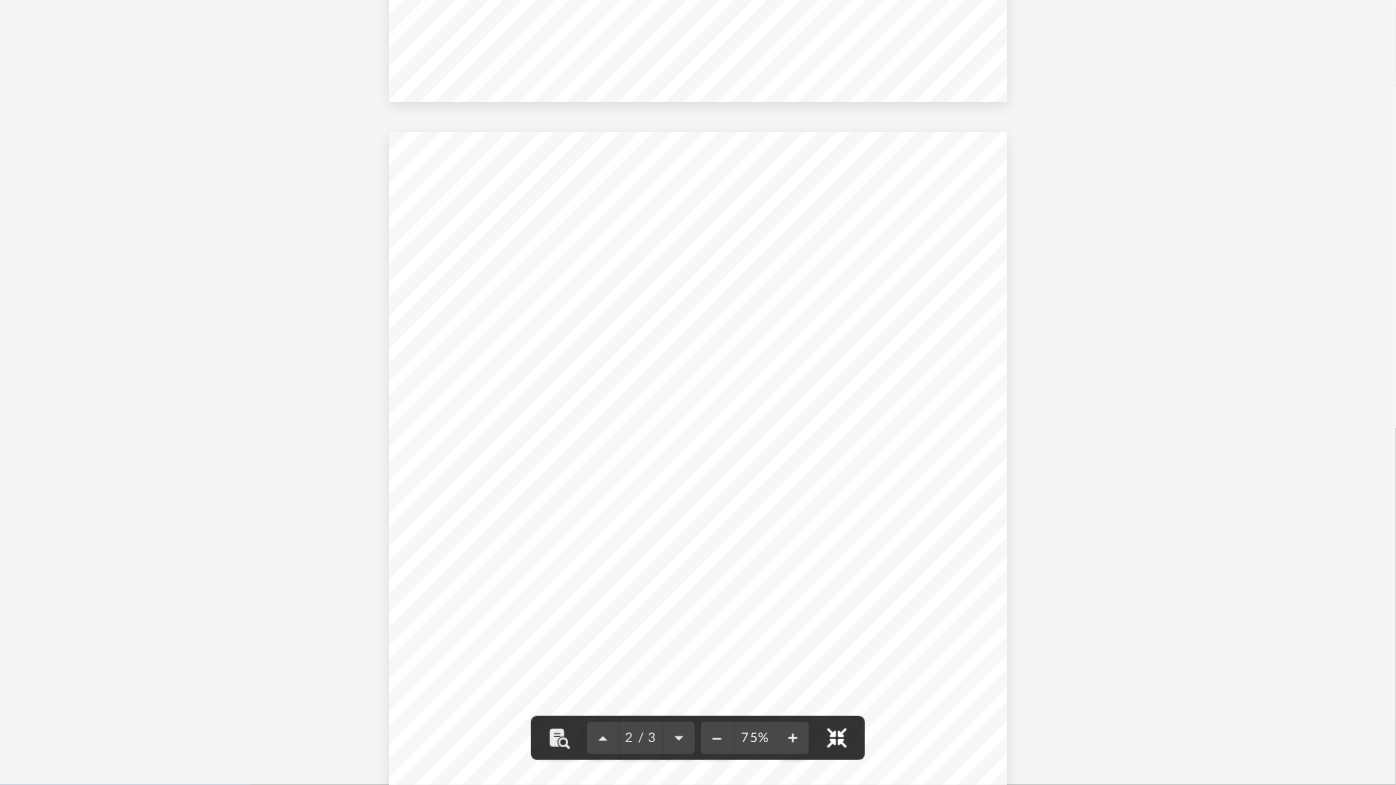 scroll, scrollTop: 693, scrollLeft: 0, axis: vertical 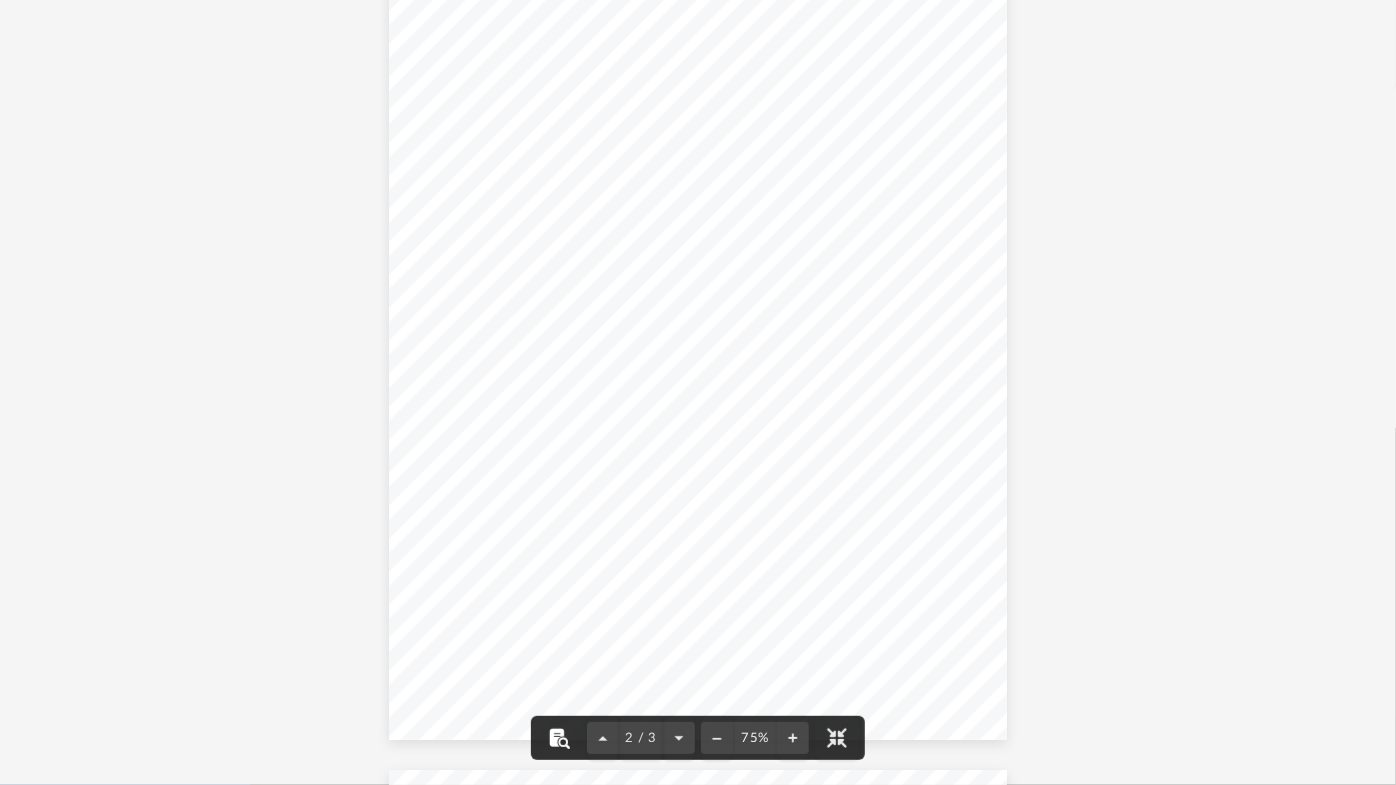 type 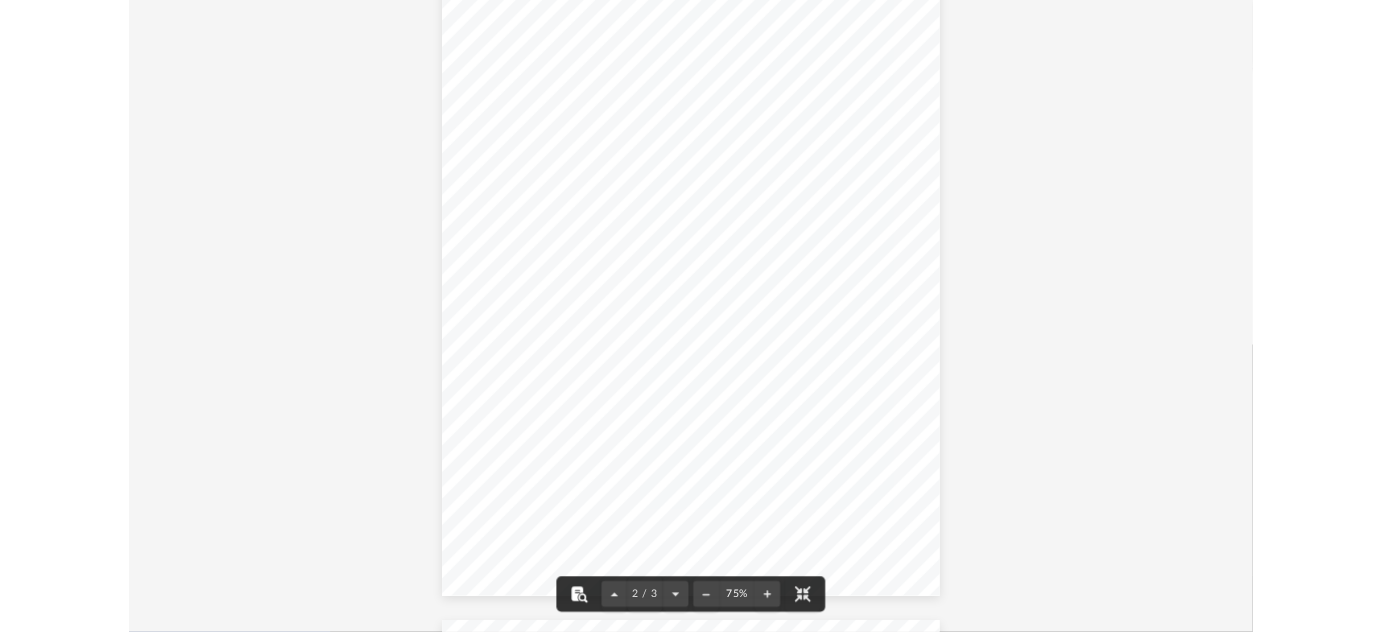 scroll, scrollTop: 384, scrollLeft: 0, axis: vertical 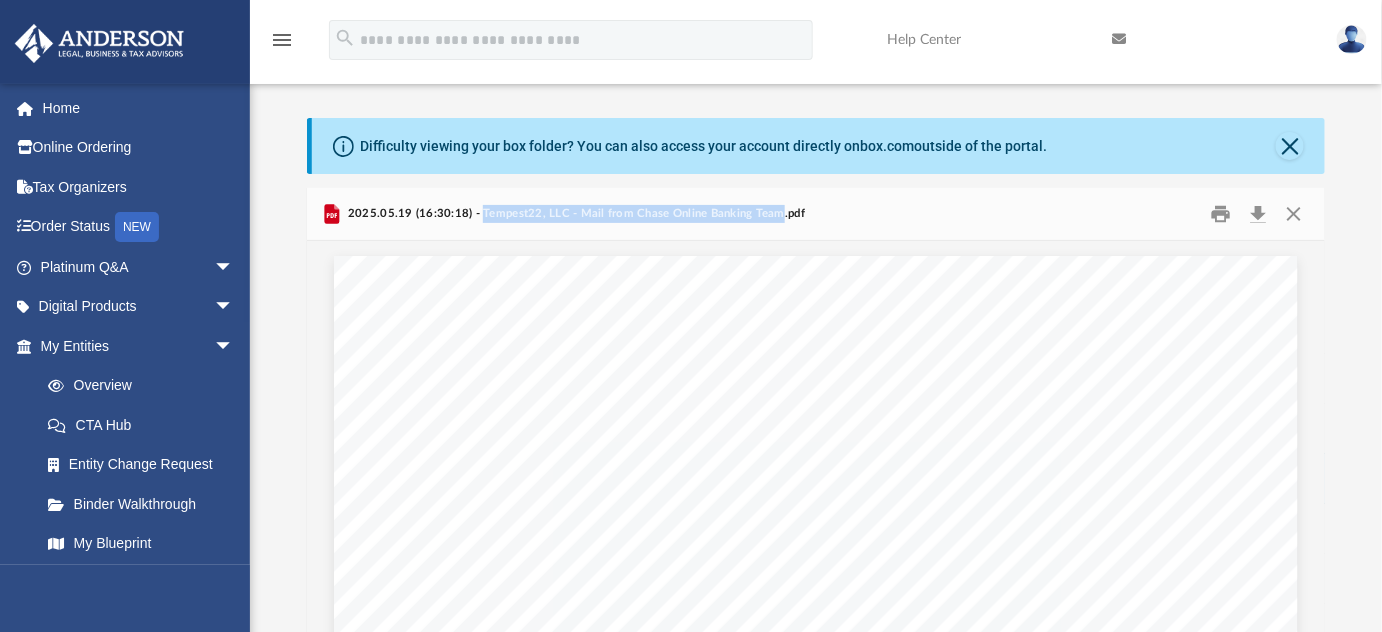 drag, startPoint x: 475, startPoint y: 211, endPoint x: 771, endPoint y: 207, distance: 296.02704 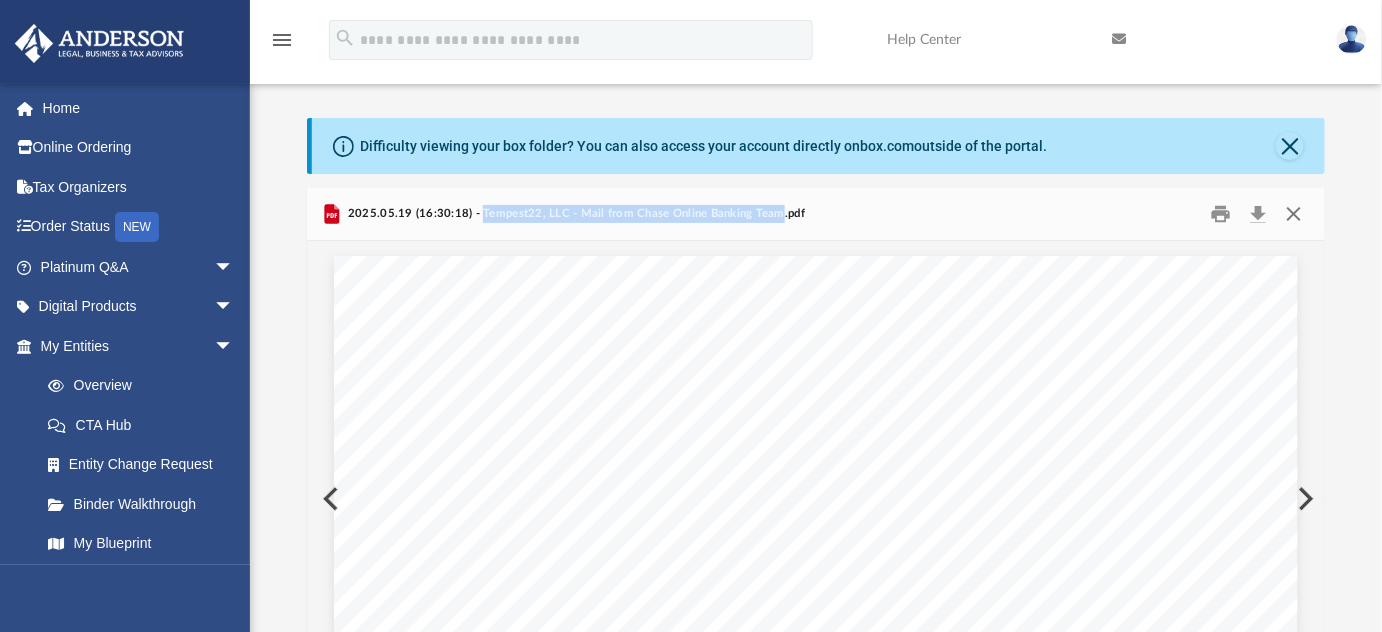 click at bounding box center (1294, 214) 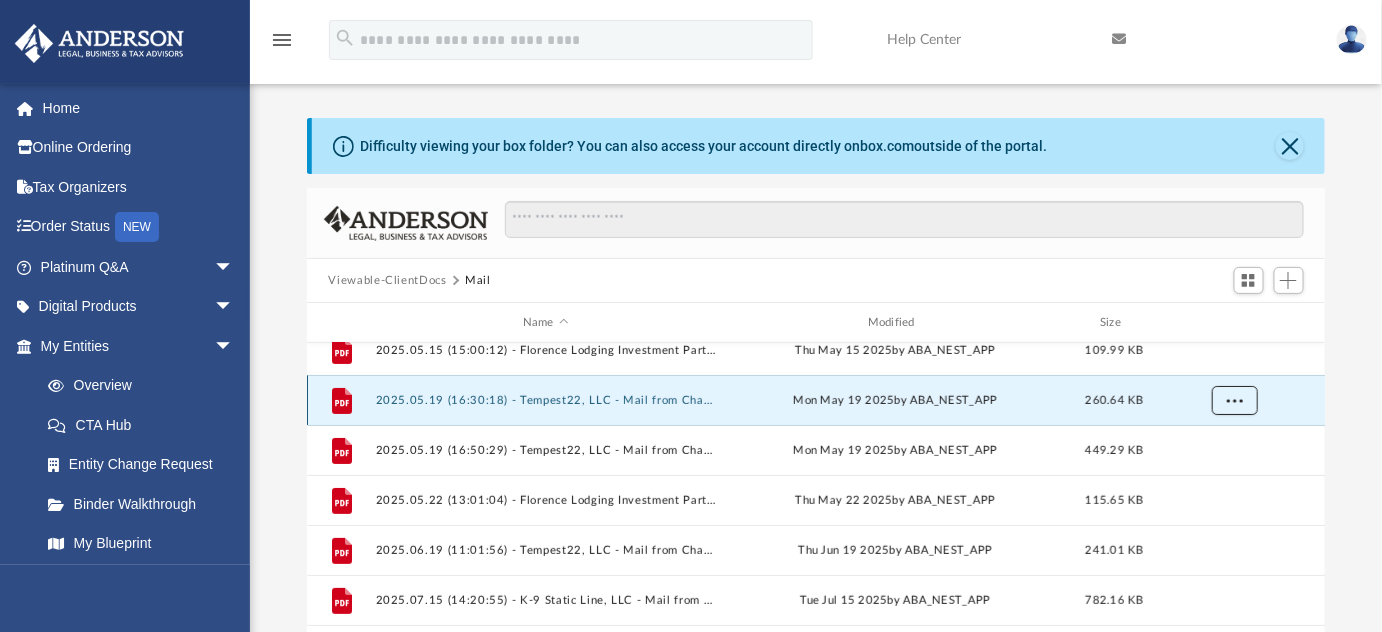scroll, scrollTop: 167, scrollLeft: 0, axis: vertical 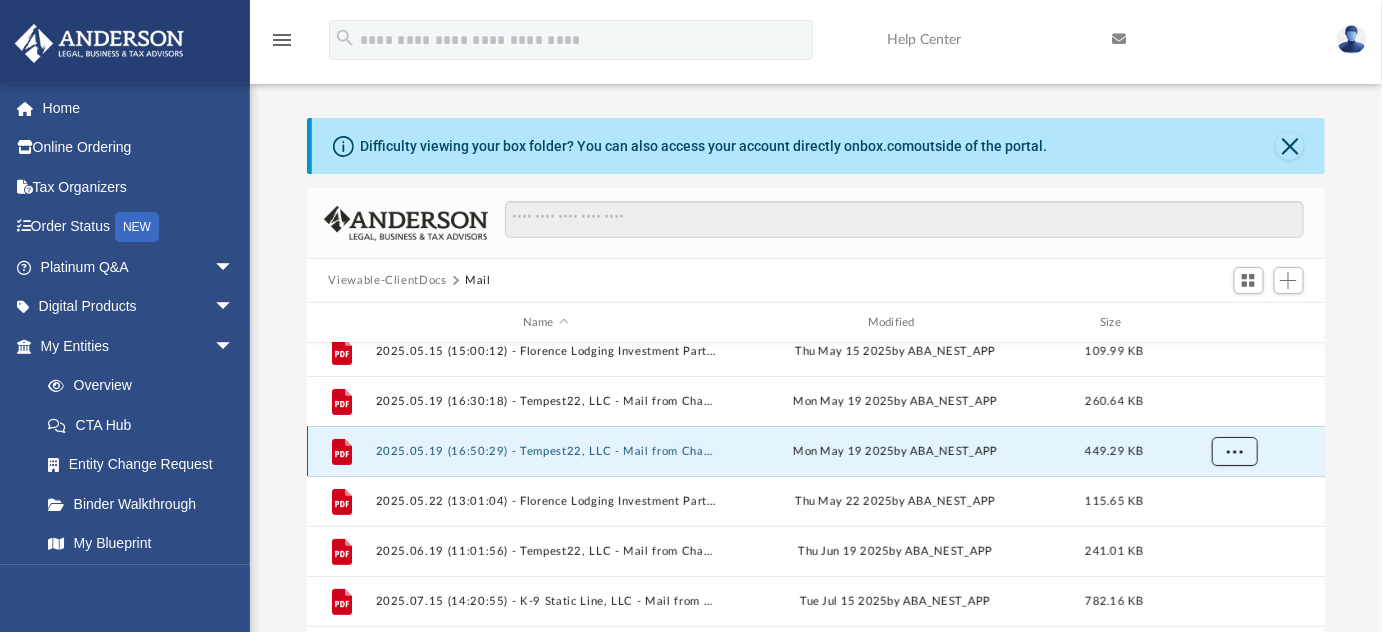 click at bounding box center (1234, 450) 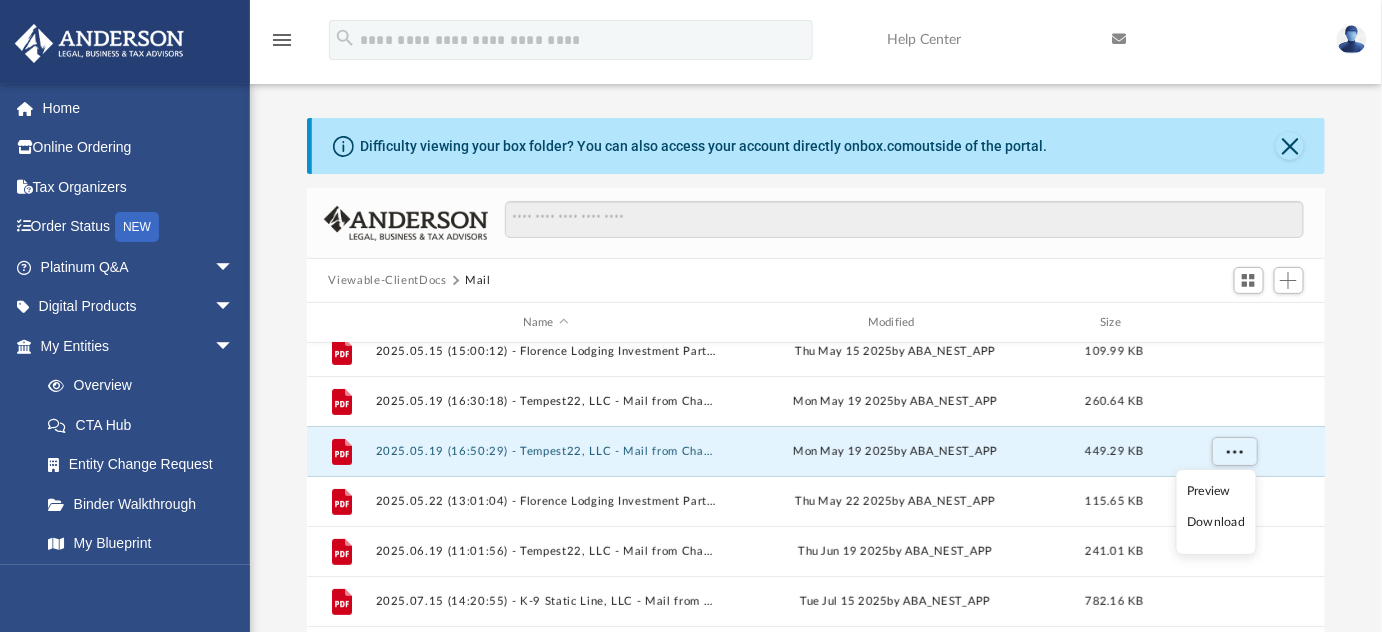 click on "Preview" at bounding box center [1216, 491] 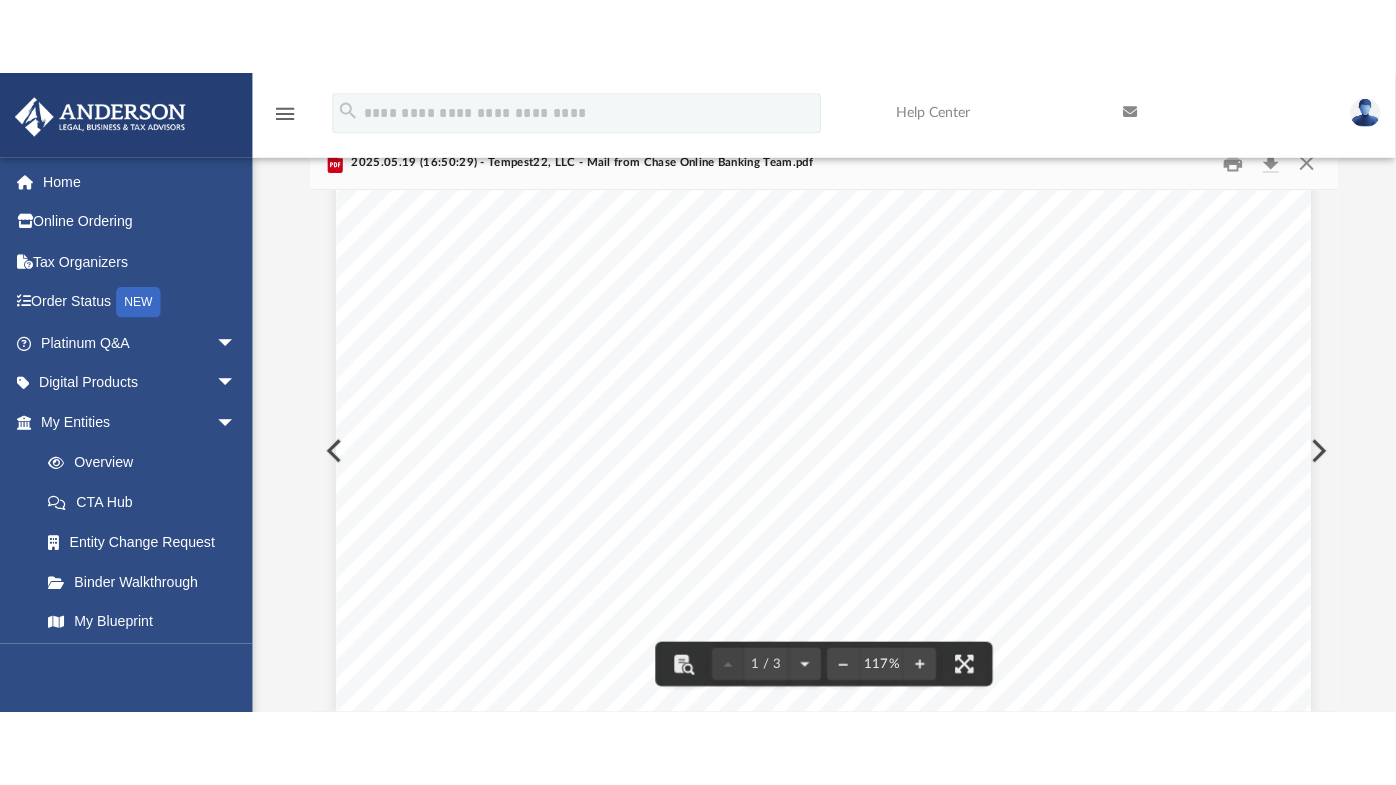 scroll, scrollTop: 108, scrollLeft: 0, axis: vertical 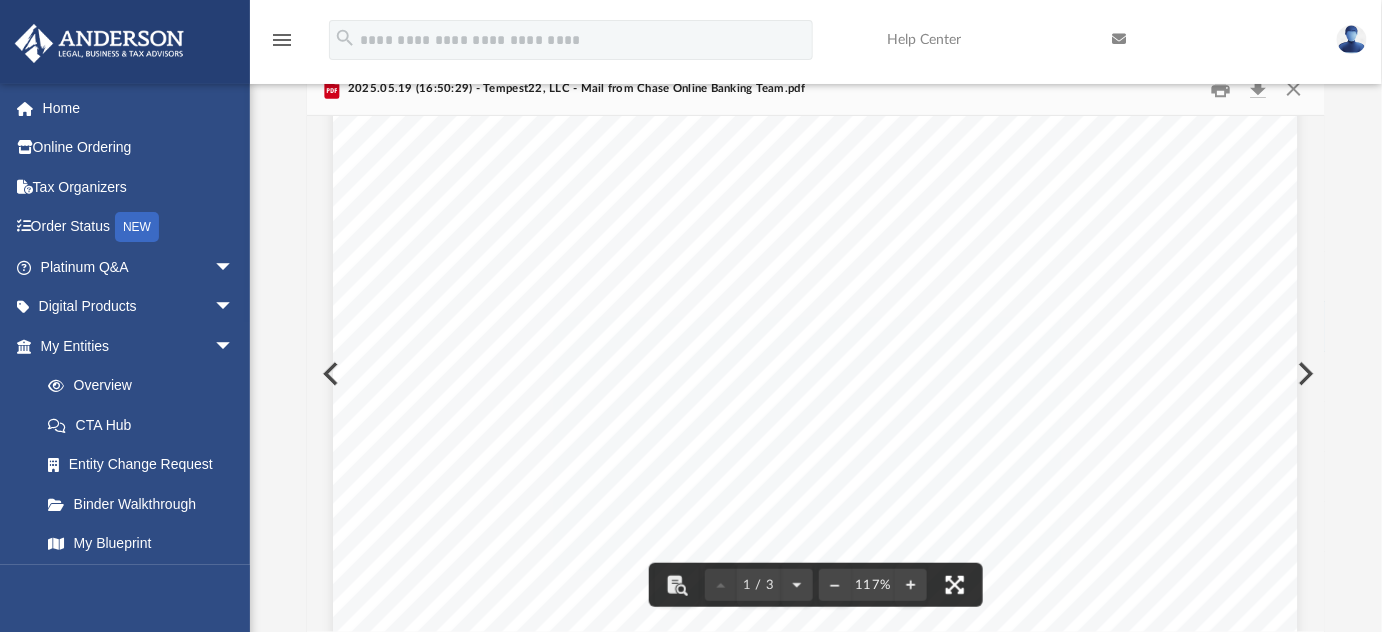 click at bounding box center (955, 585) 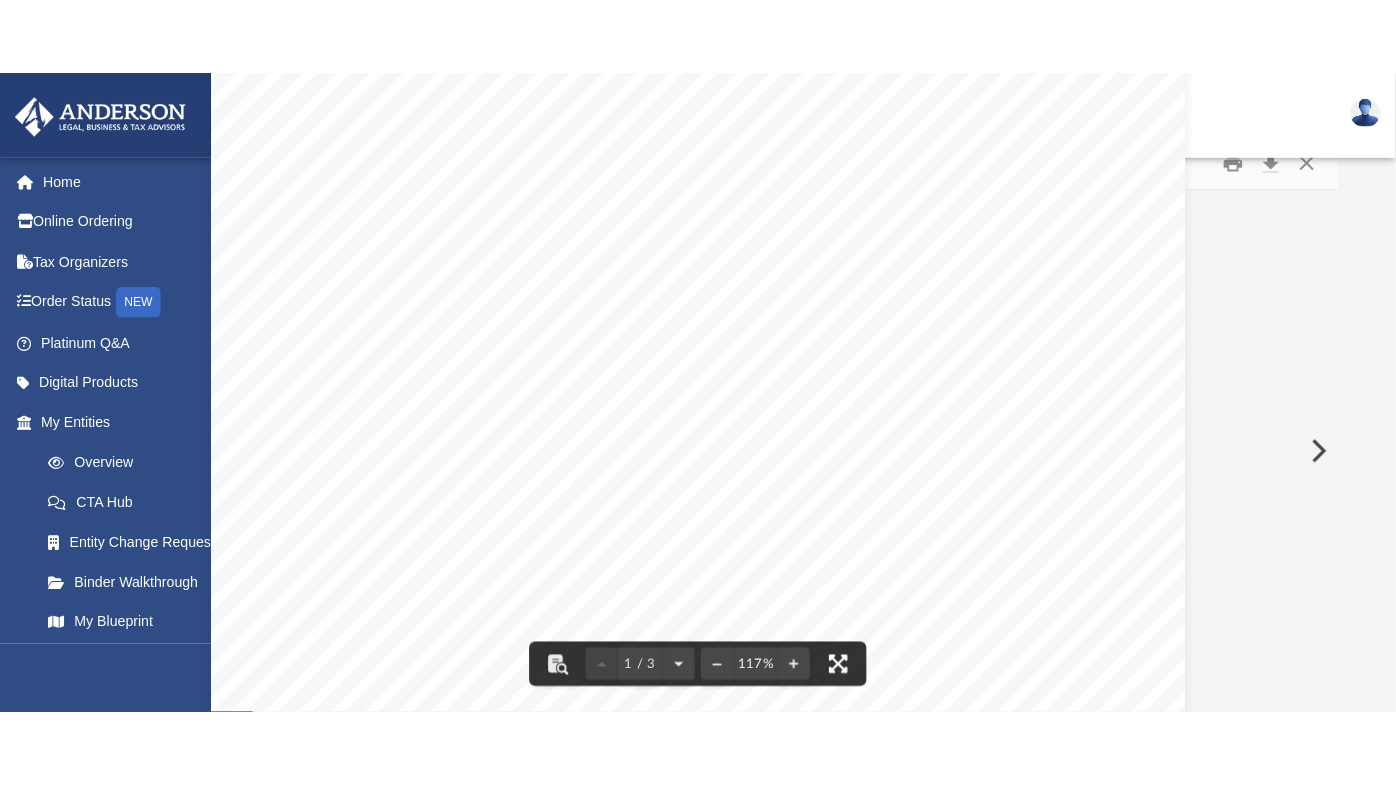 scroll, scrollTop: 14, scrollLeft: 14, axis: both 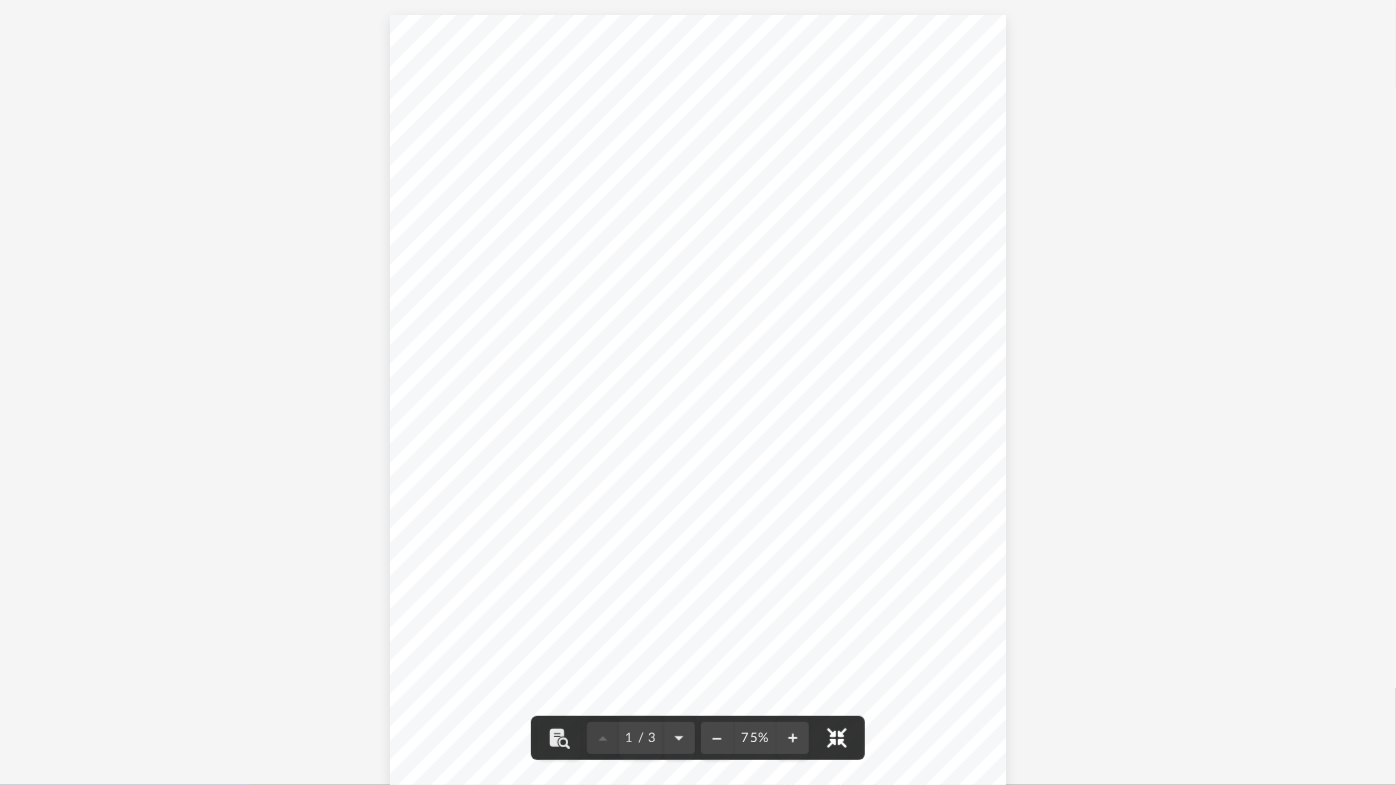 type 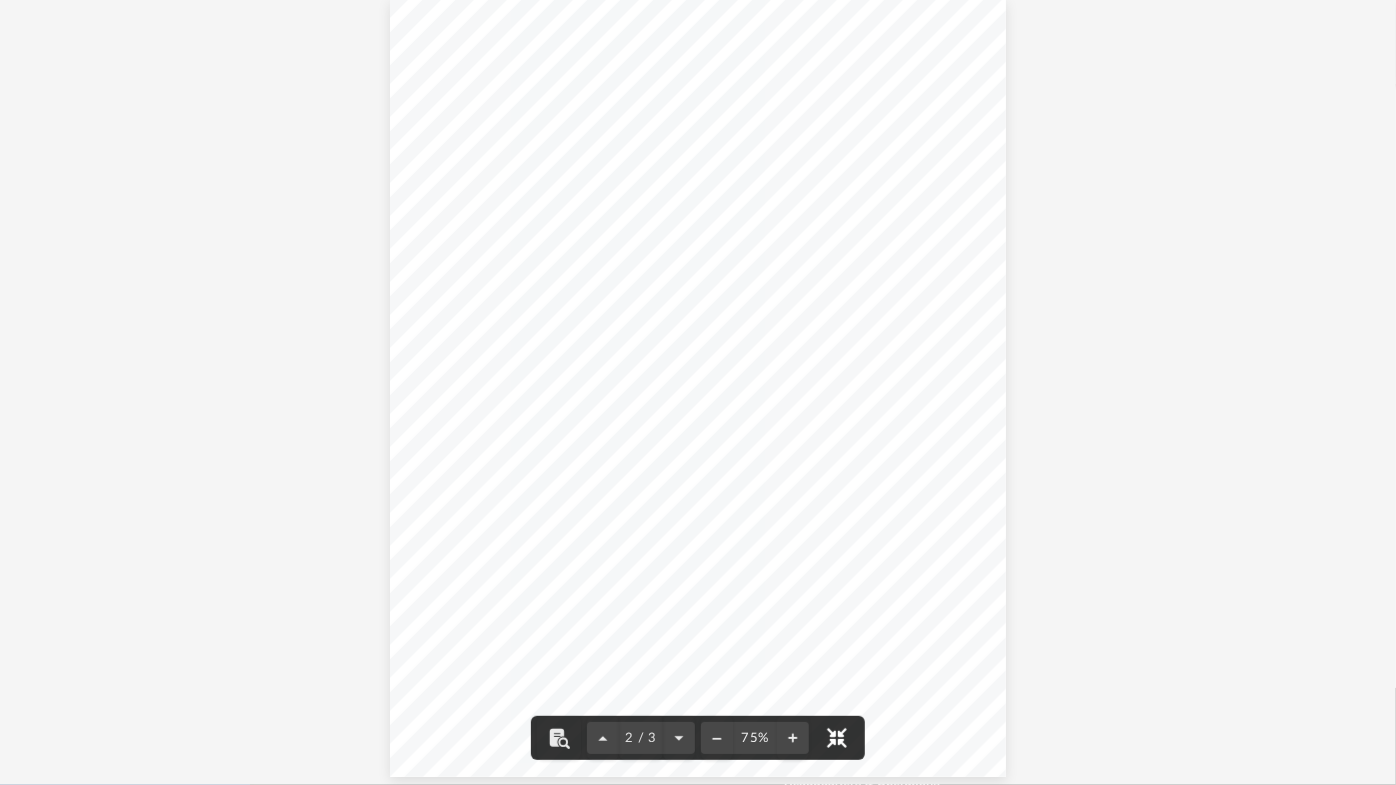 scroll, scrollTop: 829, scrollLeft: 0, axis: vertical 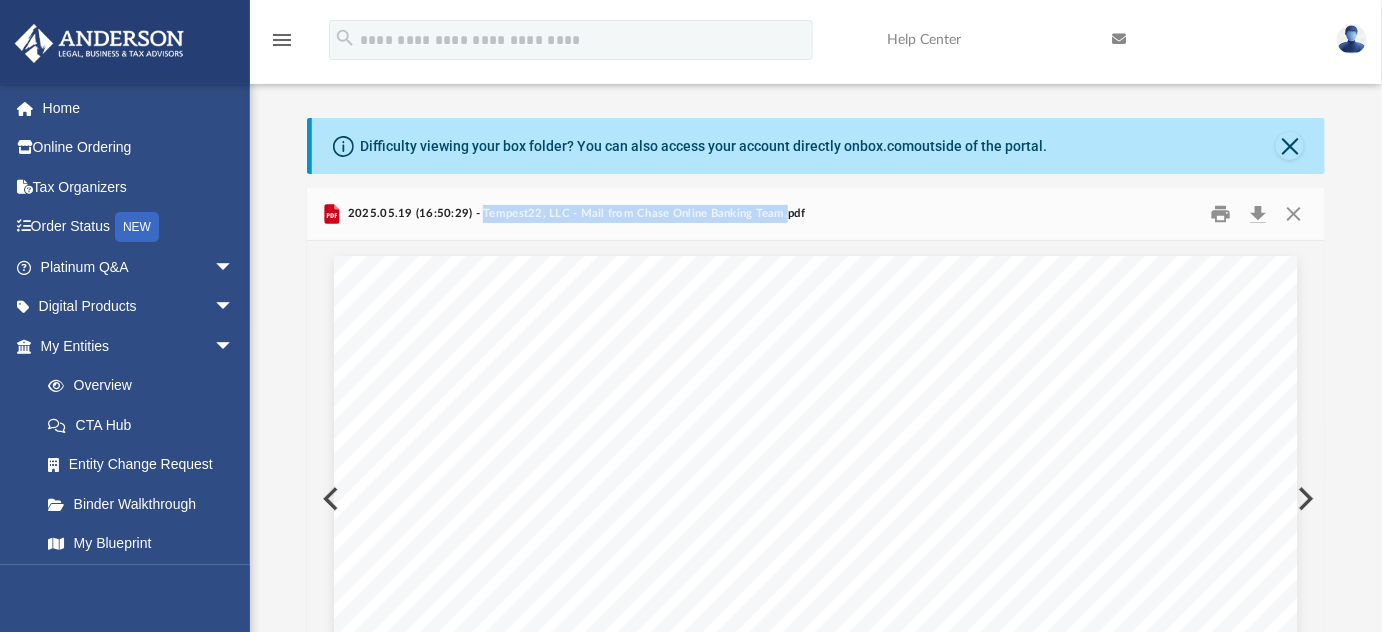 drag, startPoint x: 477, startPoint y: 214, endPoint x: 776, endPoint y: 236, distance: 299.80826 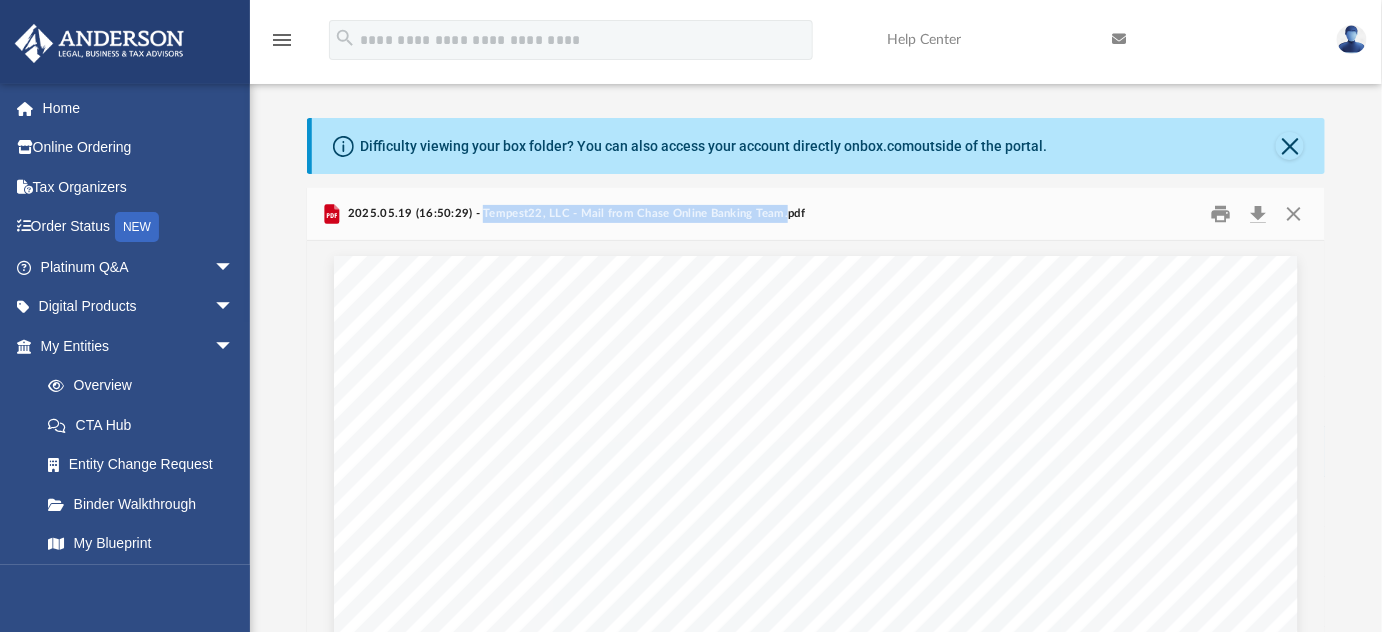 copy on "Tempest22, LLC - Mail from Chase Online Banking Team." 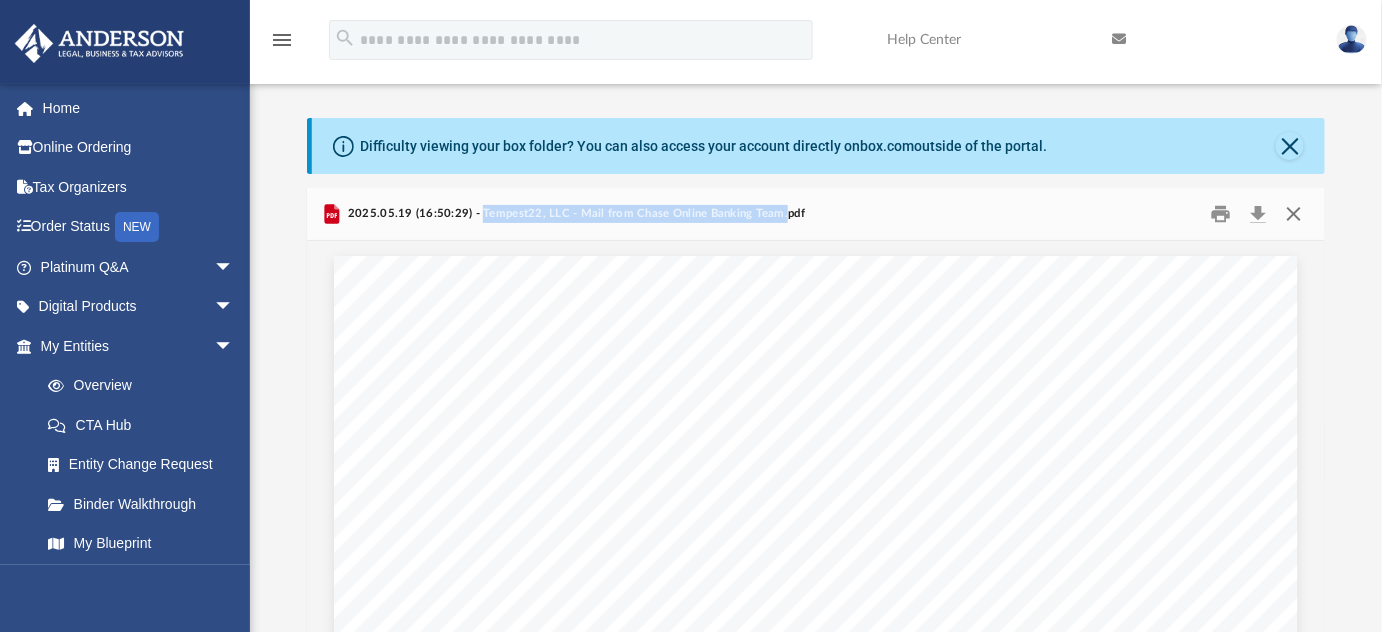 click at bounding box center [1294, 214] 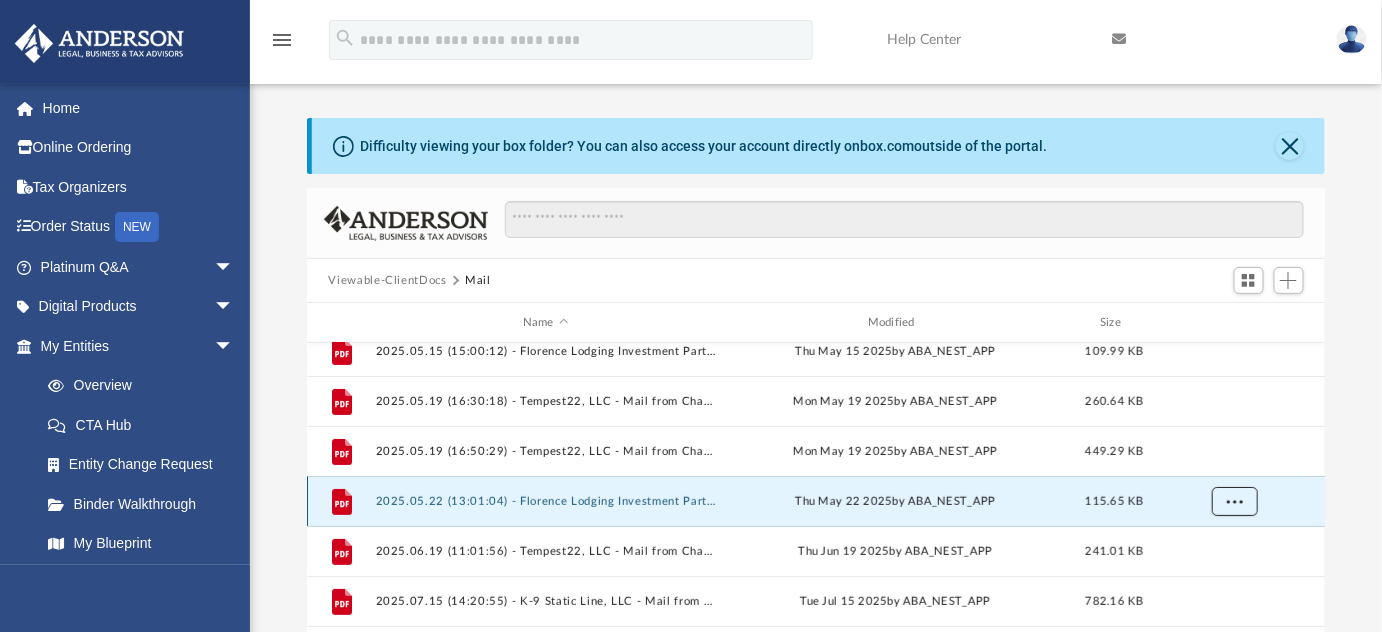 click at bounding box center (1234, 500) 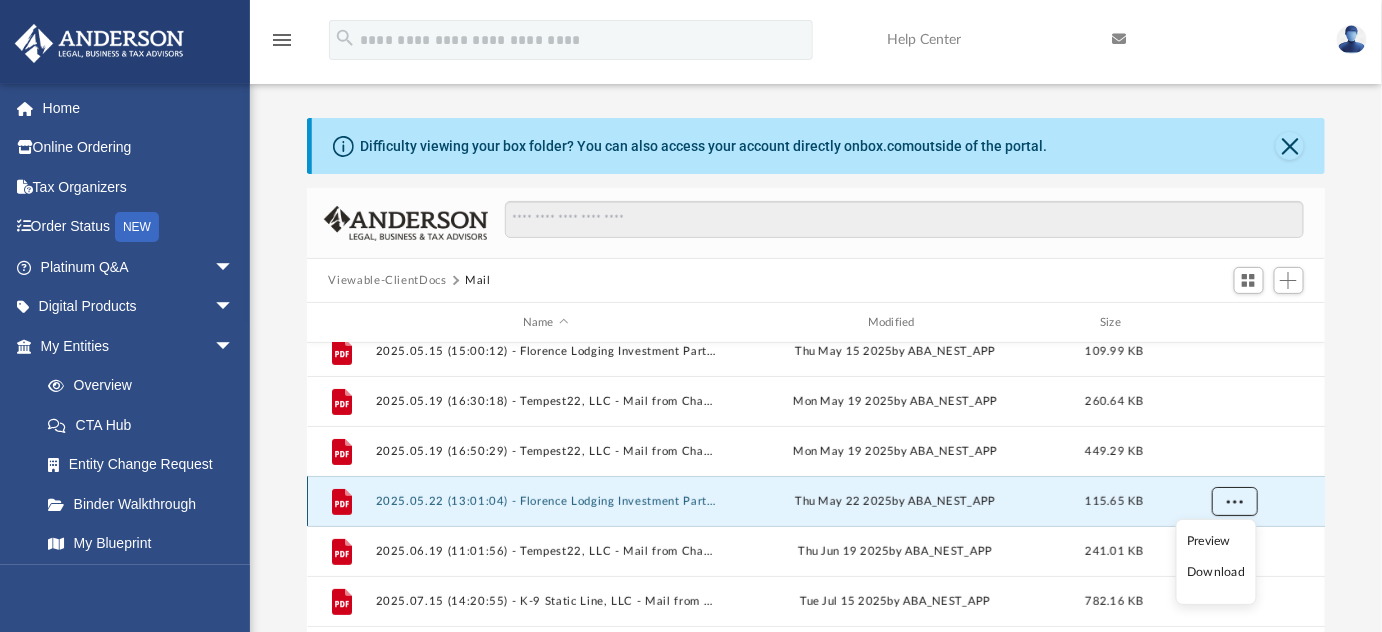click at bounding box center [1234, 502] 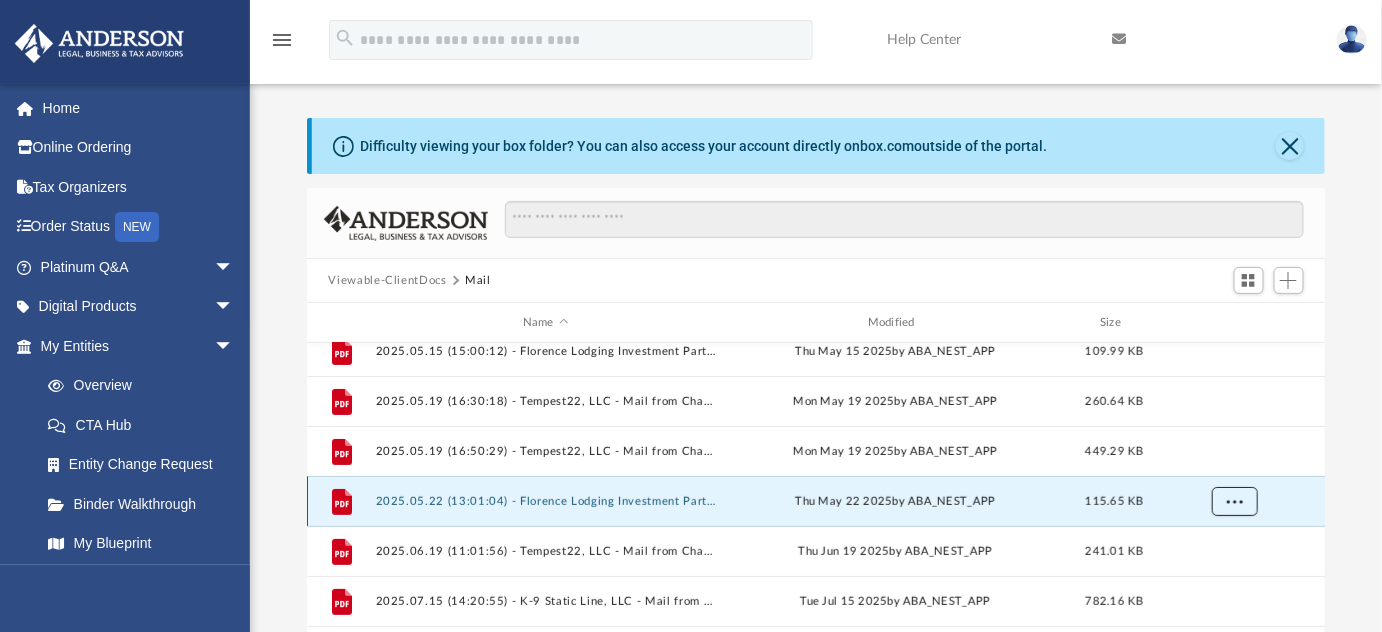 click at bounding box center (1234, 502) 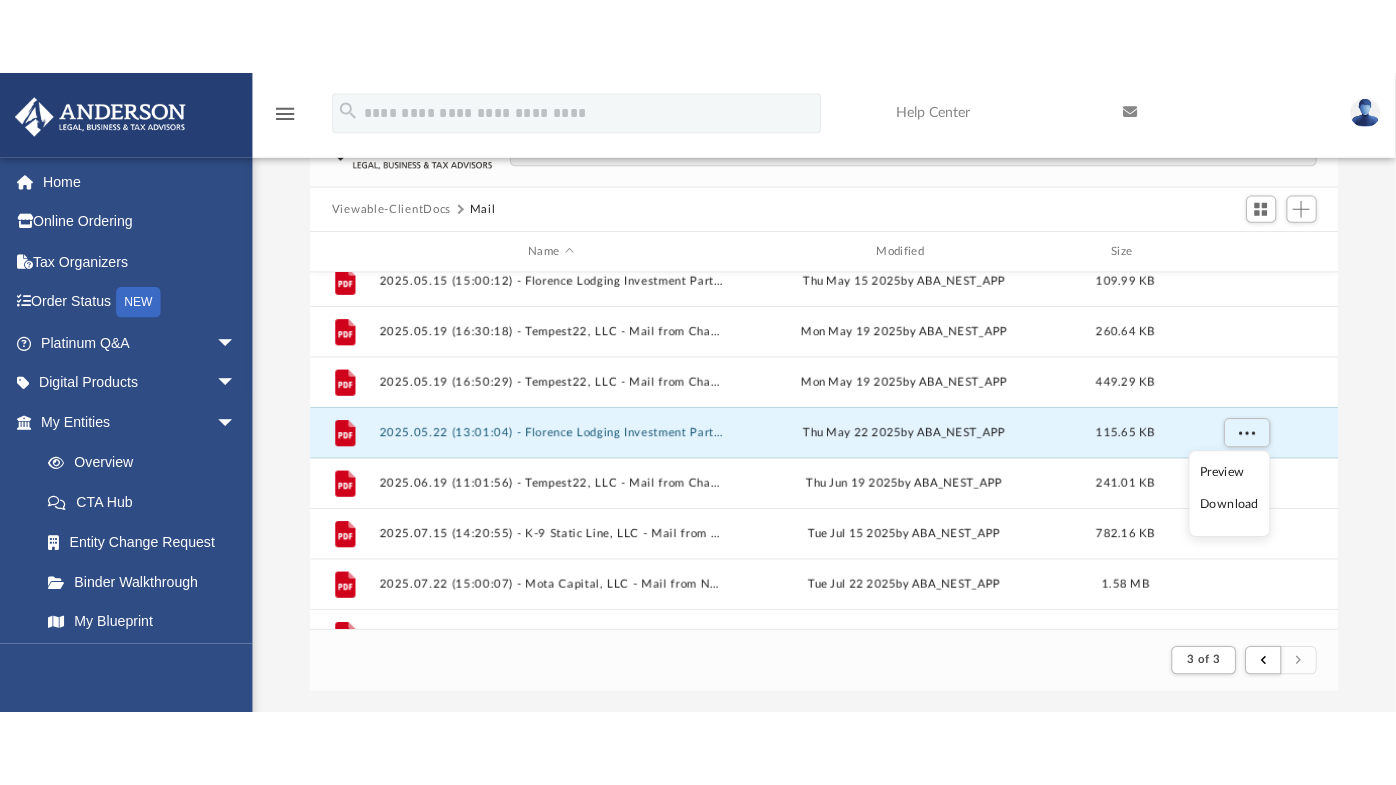 scroll, scrollTop: 145, scrollLeft: 0, axis: vertical 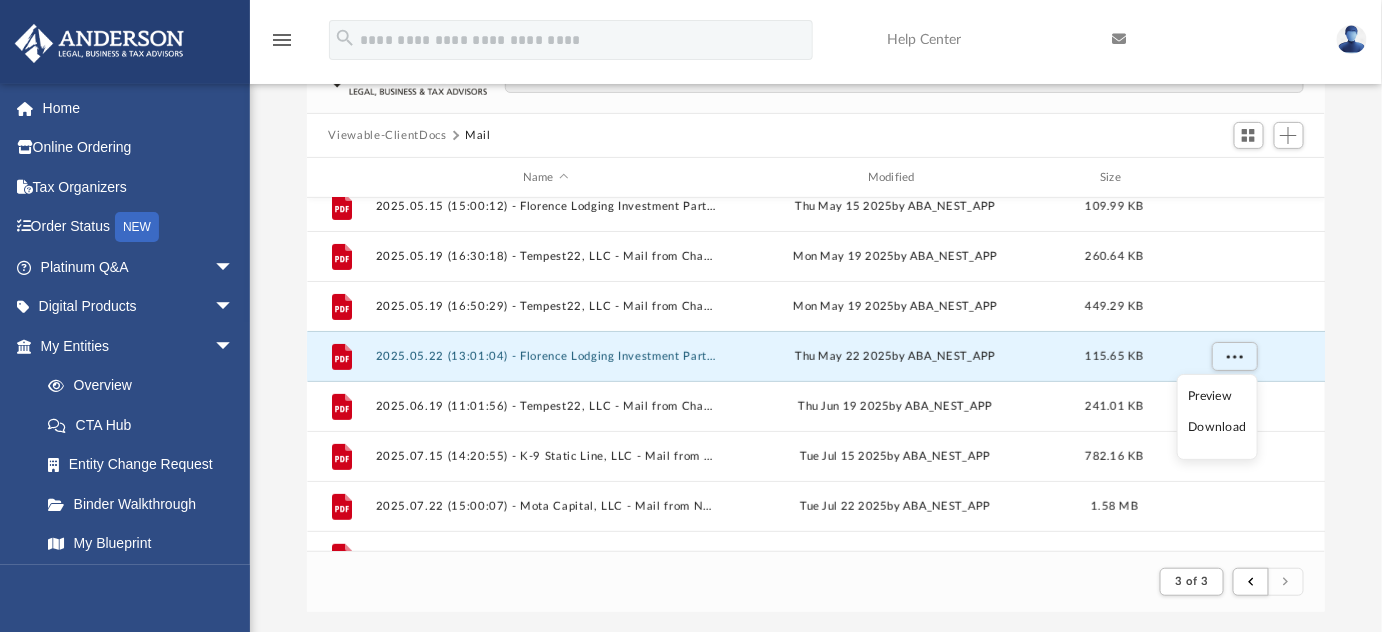 click on "Preview" at bounding box center (1218, 396) 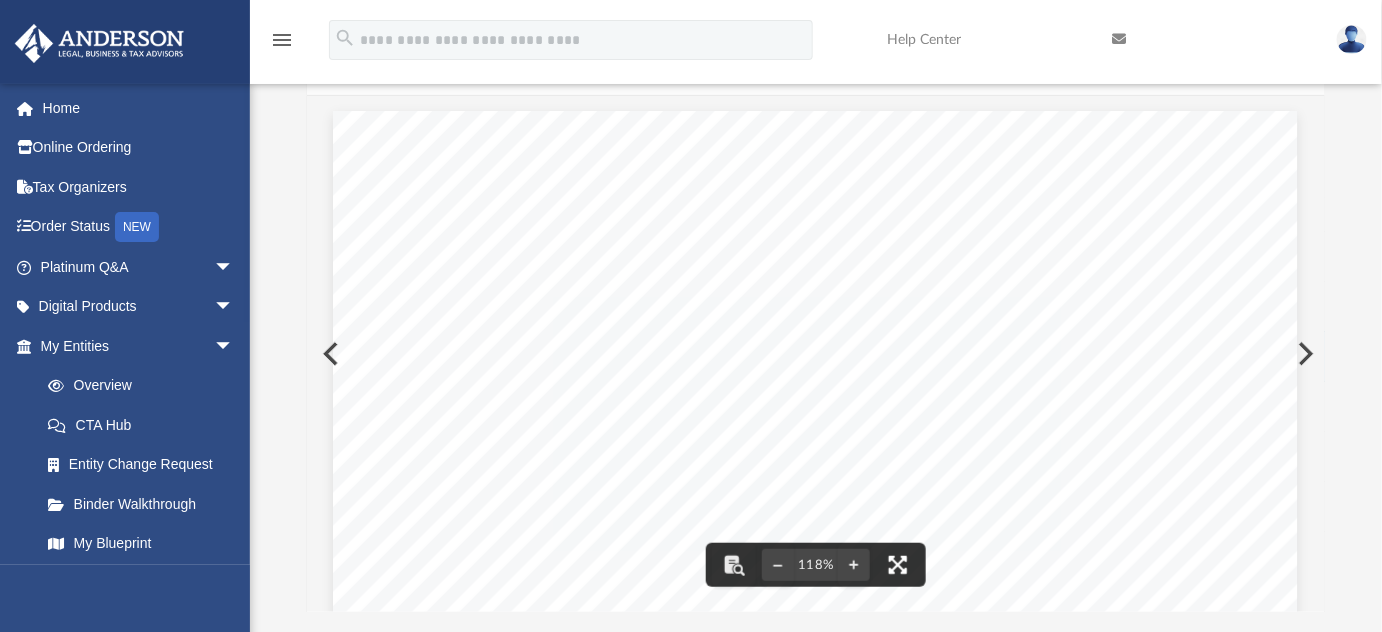 click at bounding box center [898, 565] 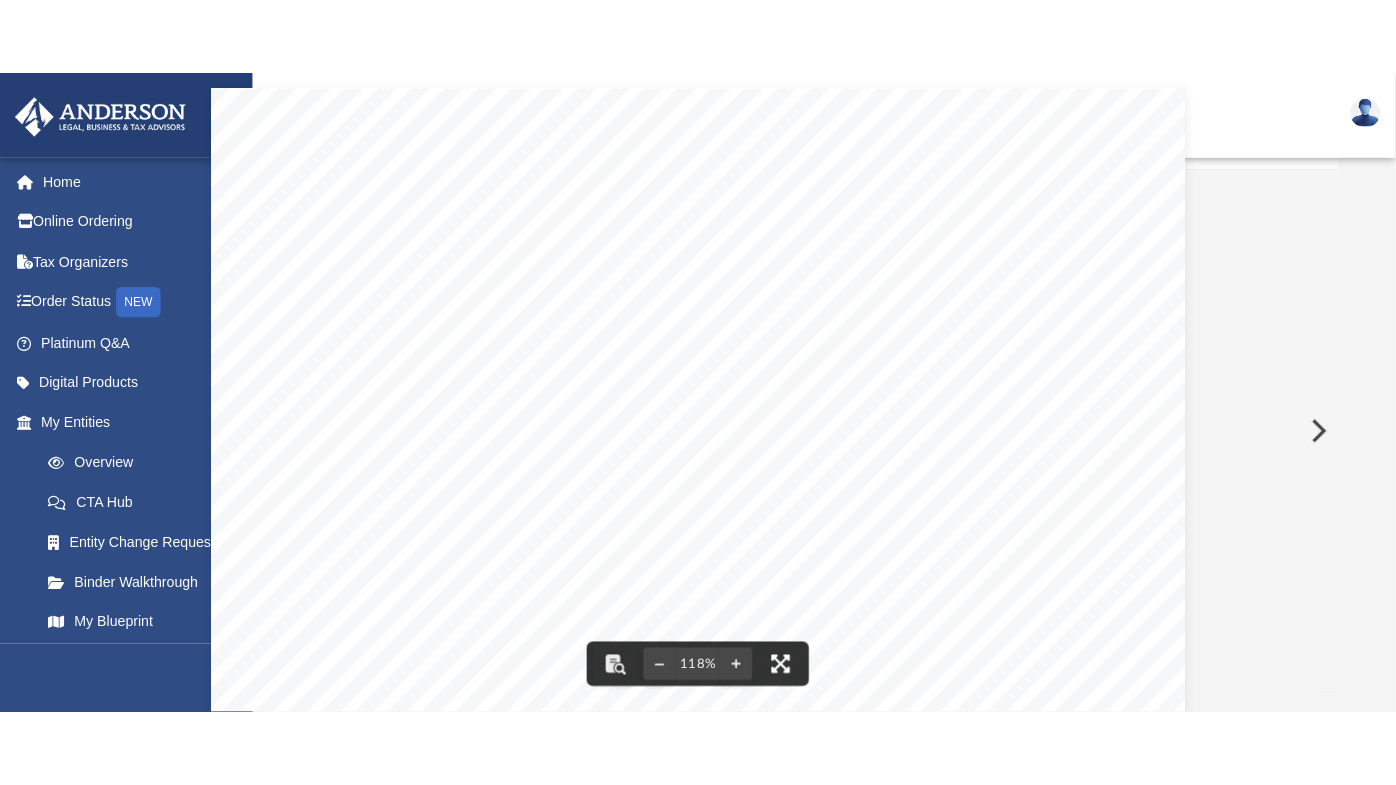 scroll, scrollTop: 14, scrollLeft: 14, axis: both 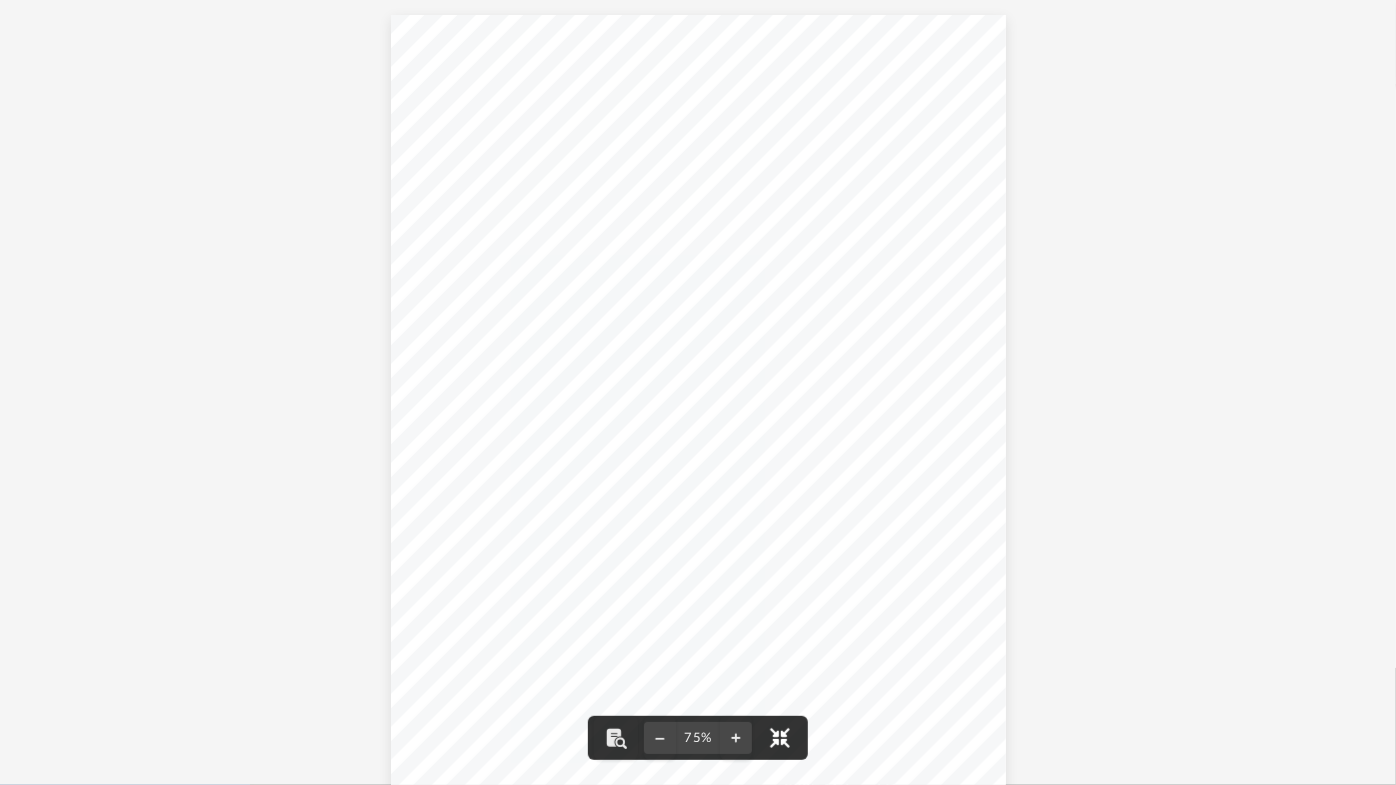 type 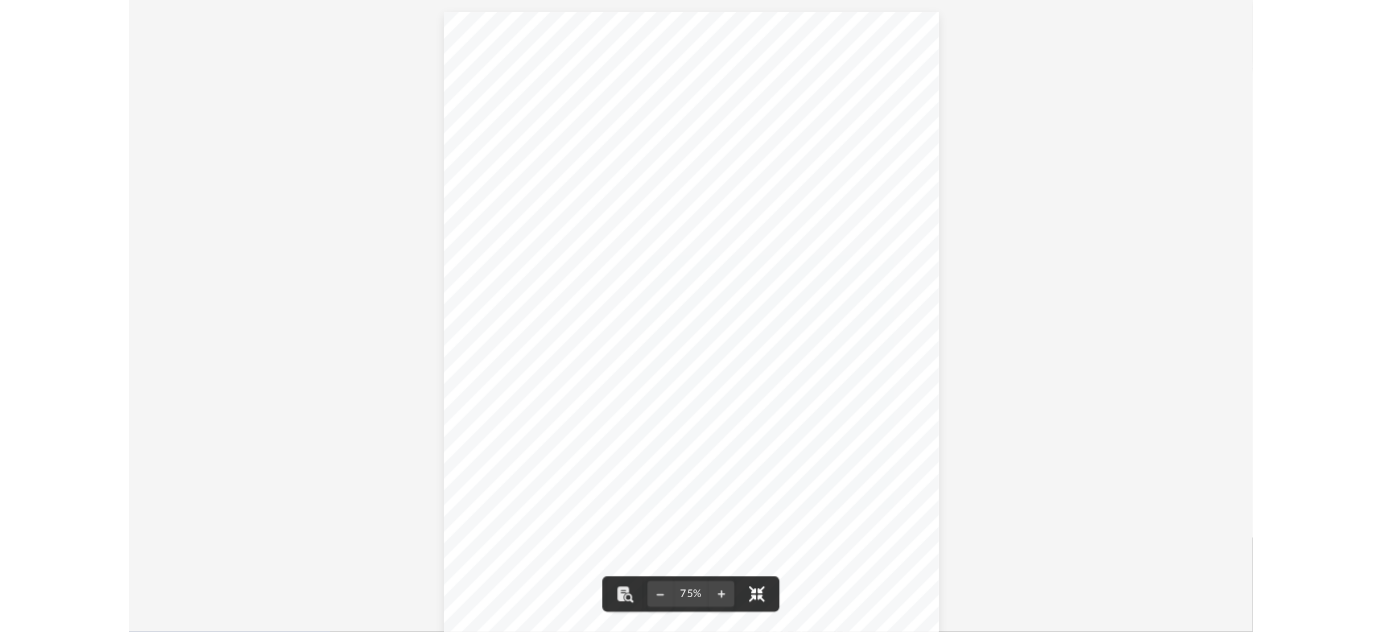 scroll, scrollTop: 379, scrollLeft: 1005, axis: both 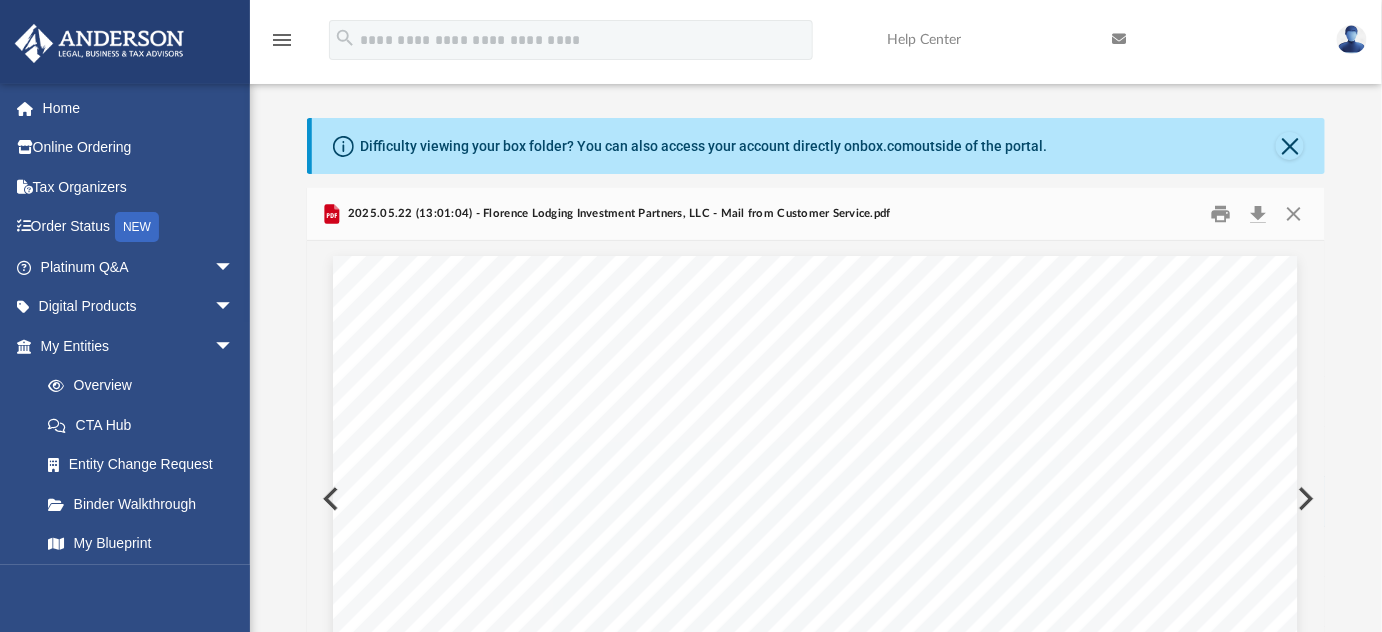 click on "Difficulty viewing your box folder? You can also access your account directly on  box.com  outside of the portal.  No Client Folder Found - Please contact   your team   for assistance.  Viewable-ClientDocs Mail Name    Modified    Size    File 2025.03.26 (10:01:55) - K-9 Static Line, LLC - Mail from NORTH CAROLINA DEPARTMENT OF REVENUE.pdf Wed Mar 26 2025  by ABA_NEST_APP 804.56 KB File 2025.04.14 (11:30:48) - K-9 Static Line, LLC - Mail from NORTH CAROLINA DEPARTMENT OF REVENUE.pdf Mon Apr 14 2025  by ABA_NEST_APP 704.39 KB File 2025.04.18 (08:48:13) - Florence Lodging Investment Partners, LLC - Mail from Customer Service.pdf Fri Apr 18 2025  by ABA_NEST_APP 113.18 KB File 2025.05.15 (15:00:12) - Florence Lodging Investment Partners, LLC - Mail from Customer Service.pdf Thu May 15 2025  by ABA_NEST_APP 109.99 KB File 2025.05.19 (16:30:18) - Tempest22, LLC - Mail from Chase Online Banking Team.pdf Mon May 19 2025  by ABA_NEST_APP 260.64 KB File Mon May 19 2025  by ABA_NEST_APP 449.29 KB File 115.65 KB" at bounding box center [816, 437] 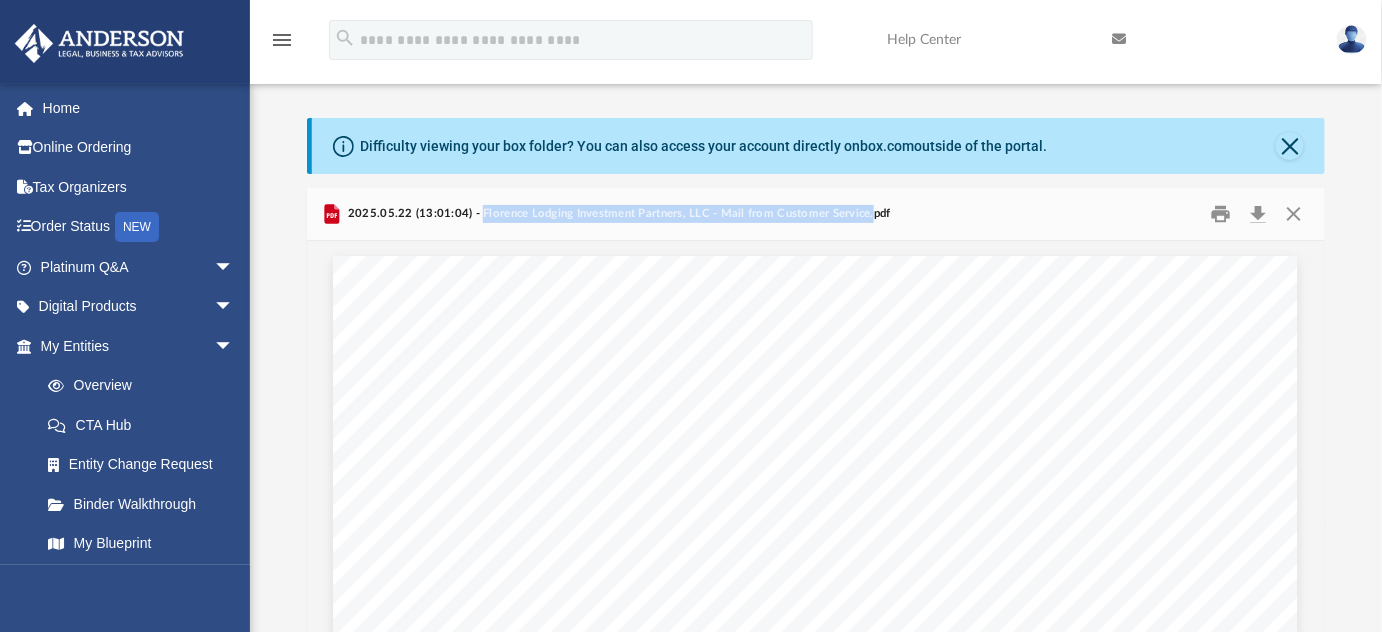 drag, startPoint x: 477, startPoint y: 209, endPoint x: 864, endPoint y: 207, distance: 387.00516 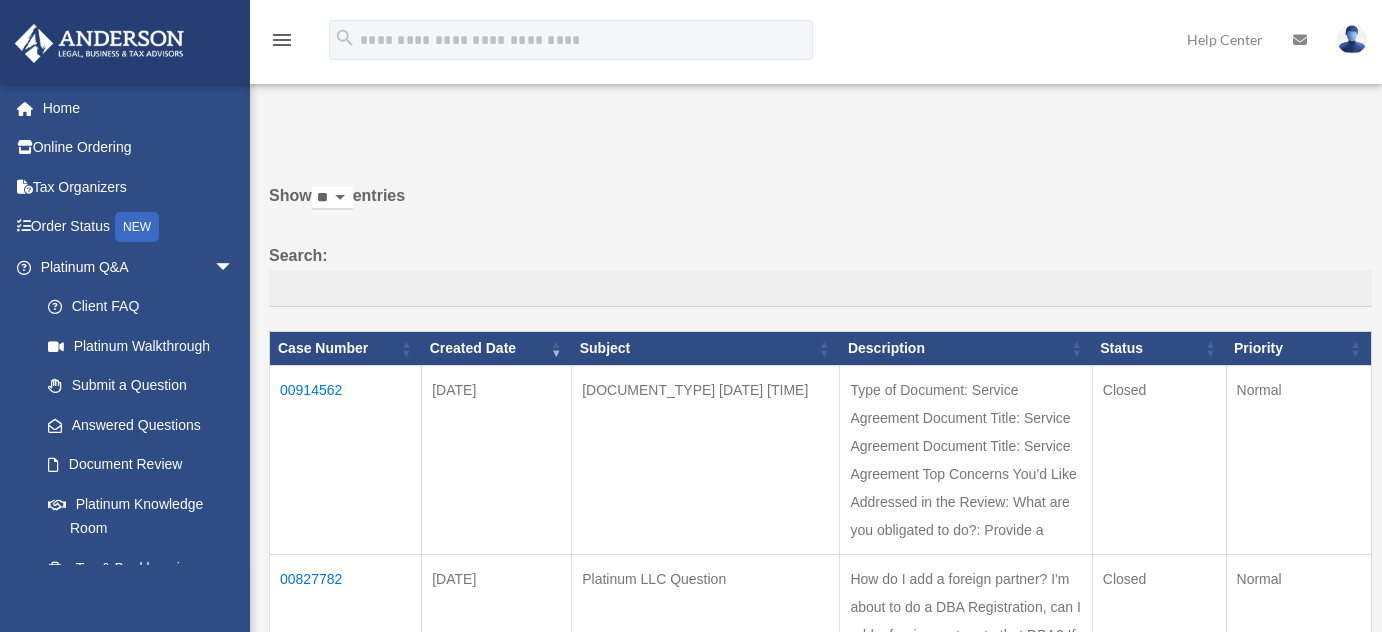scroll, scrollTop: 0, scrollLeft: 0, axis: both 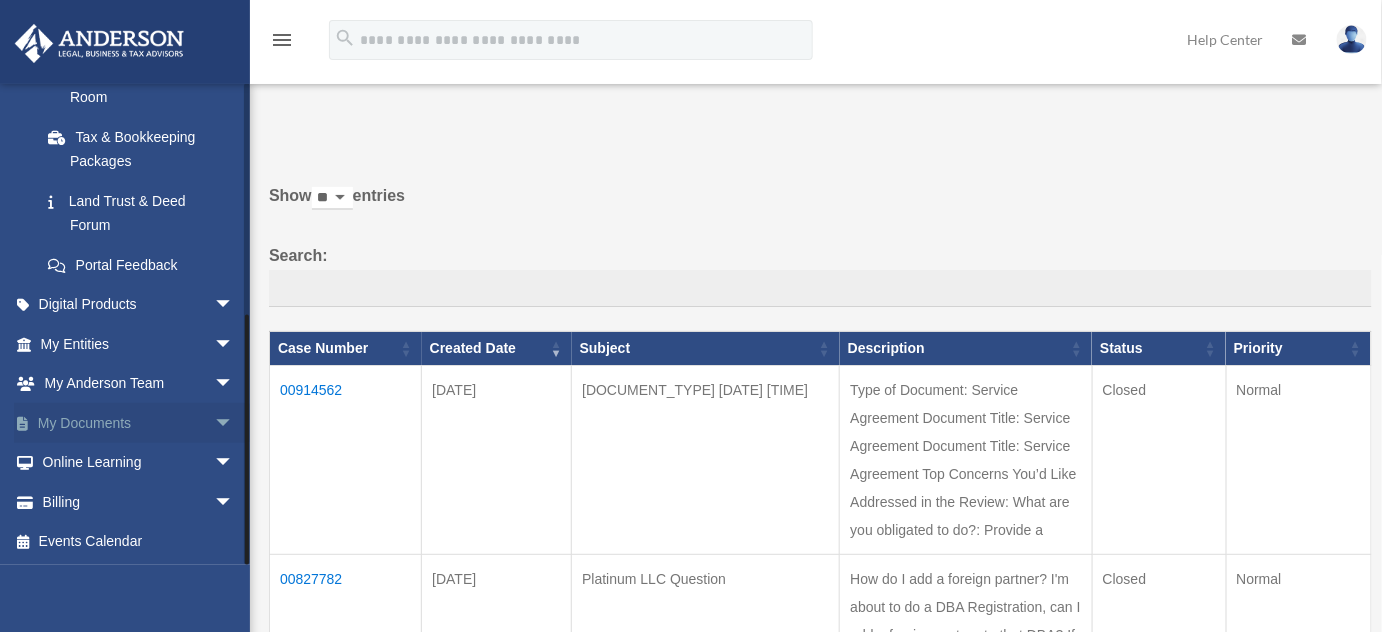 click on "My Documents arrow_drop_down" at bounding box center (139, 423) 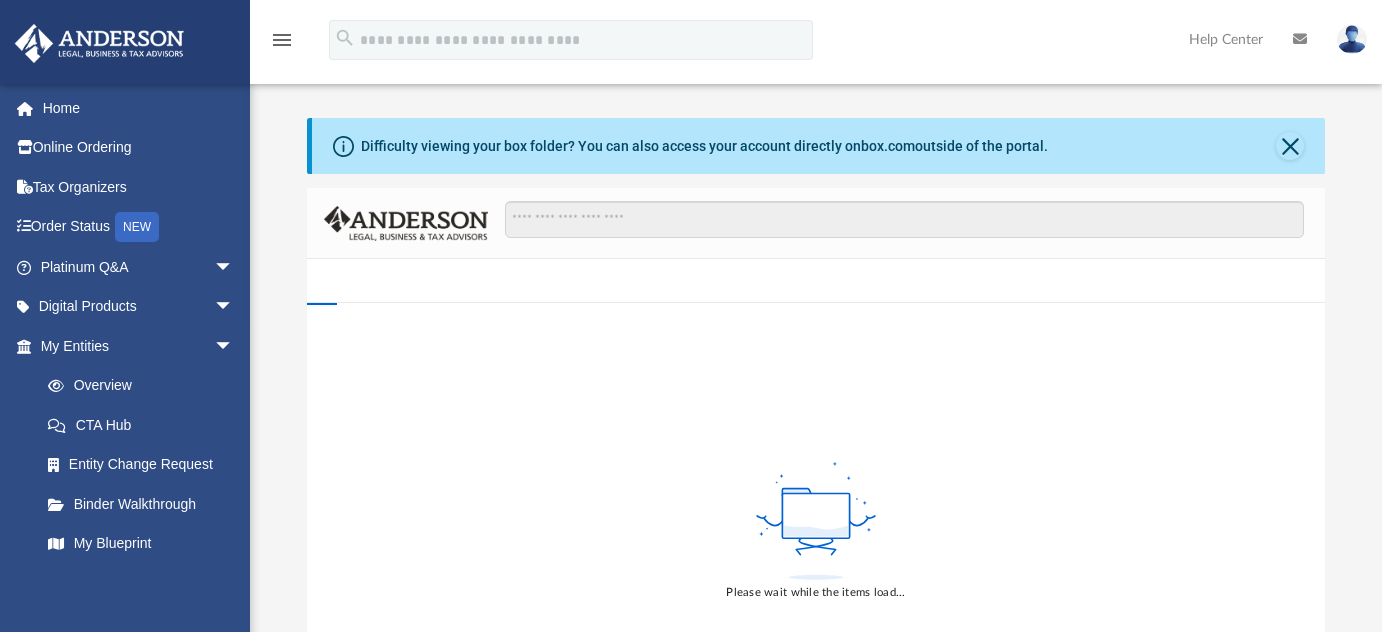 scroll, scrollTop: 0, scrollLeft: 0, axis: both 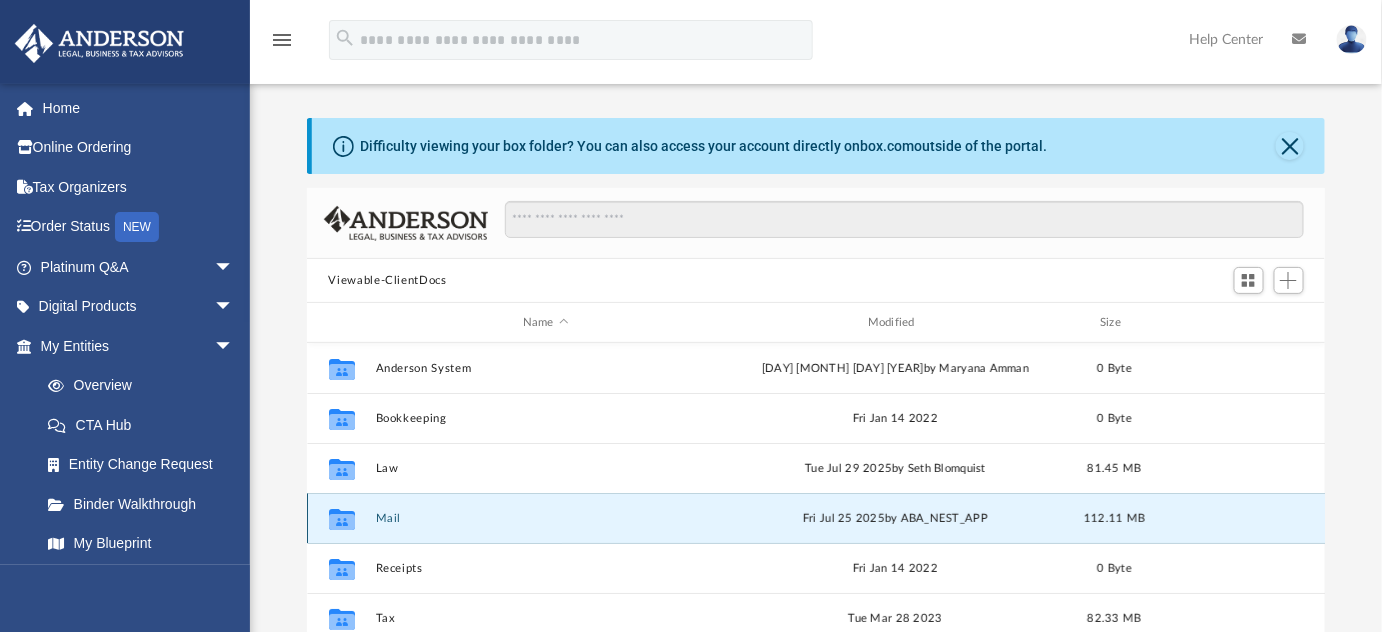 click on "Mail" at bounding box center [545, 518] 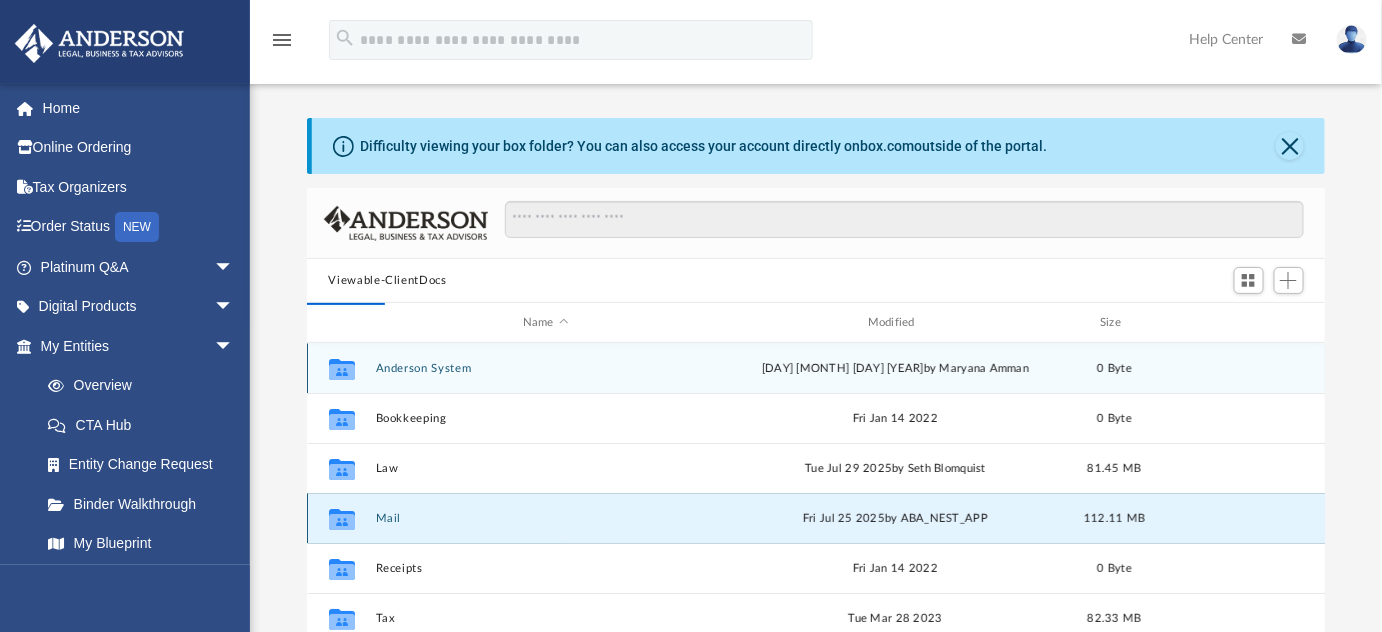 scroll, scrollTop: 379, scrollLeft: 1005, axis: both 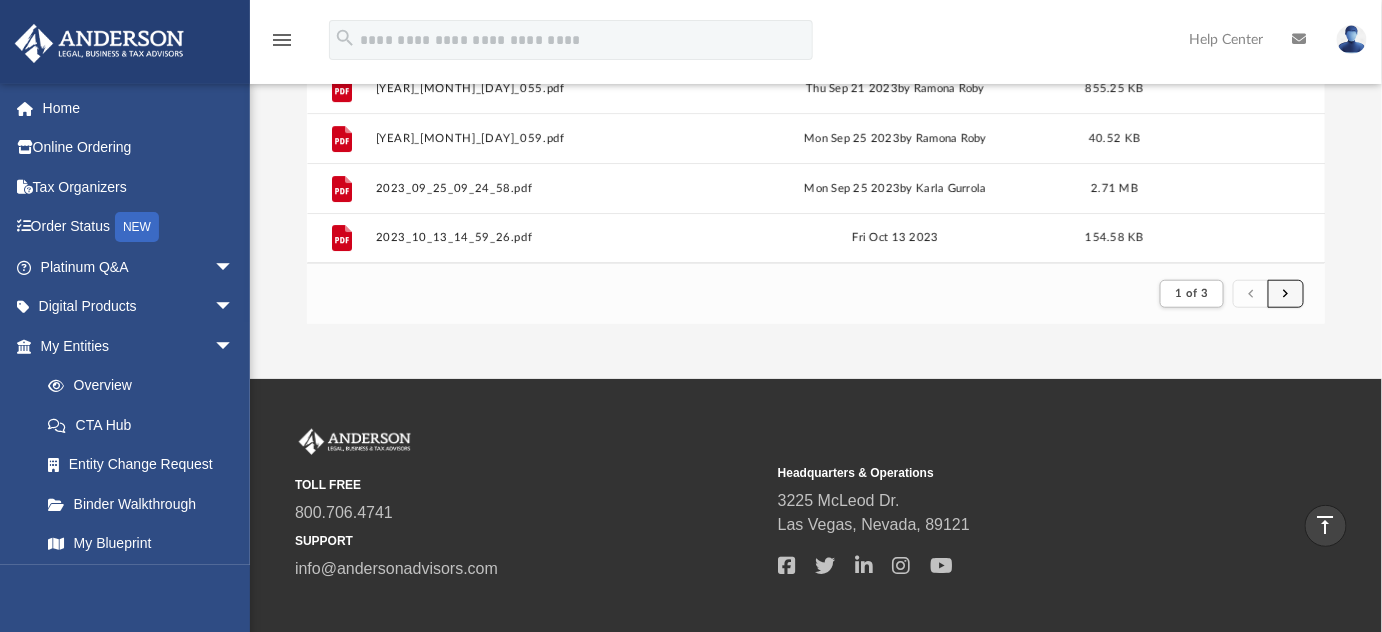 click at bounding box center (1286, 293) 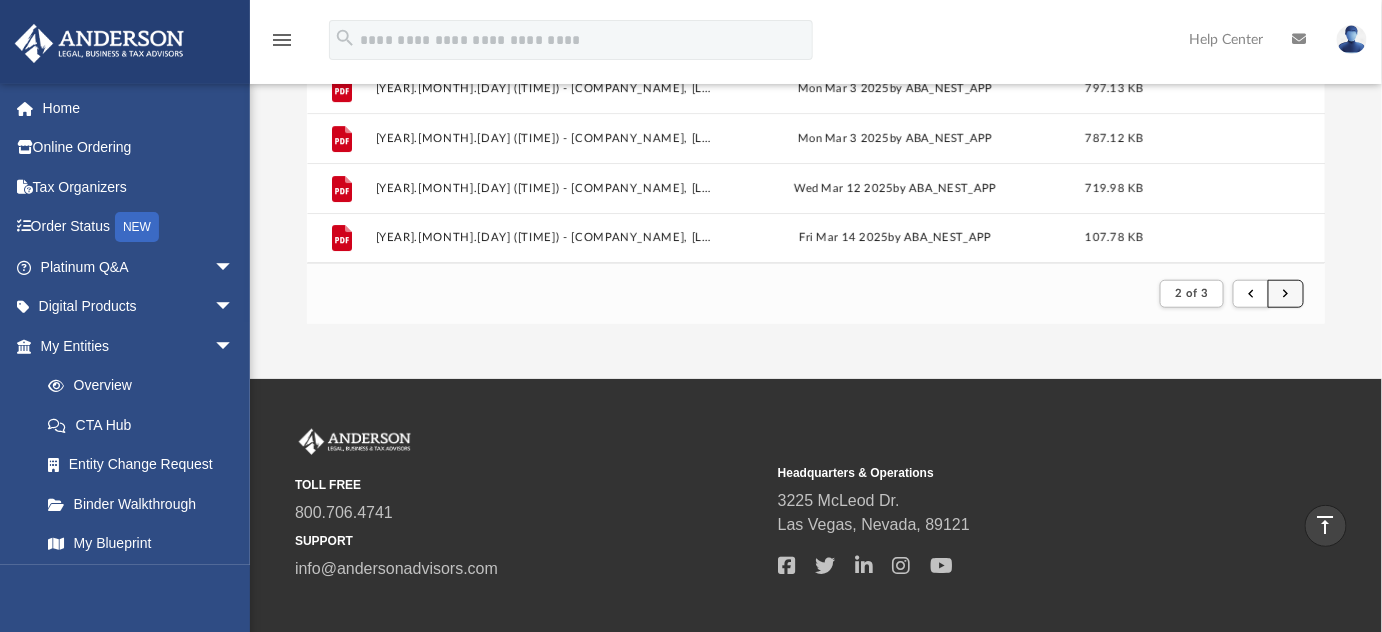 click at bounding box center (1286, 293) 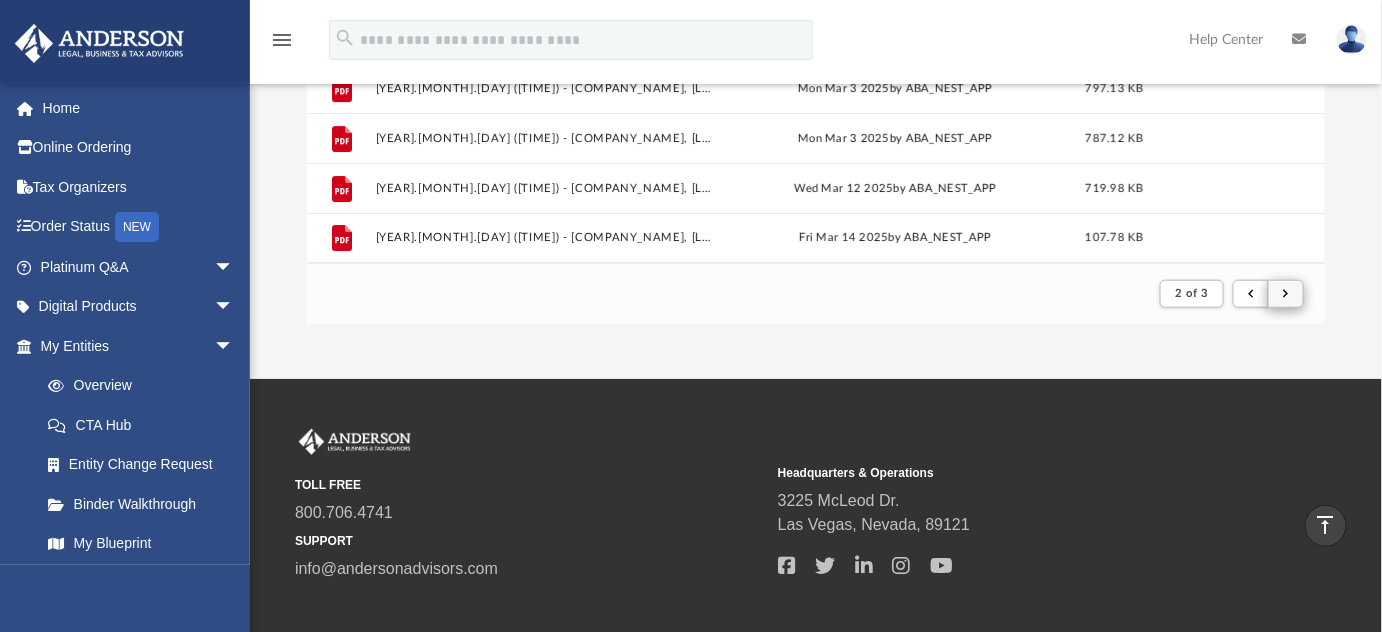 scroll, scrollTop: 0, scrollLeft: 0, axis: both 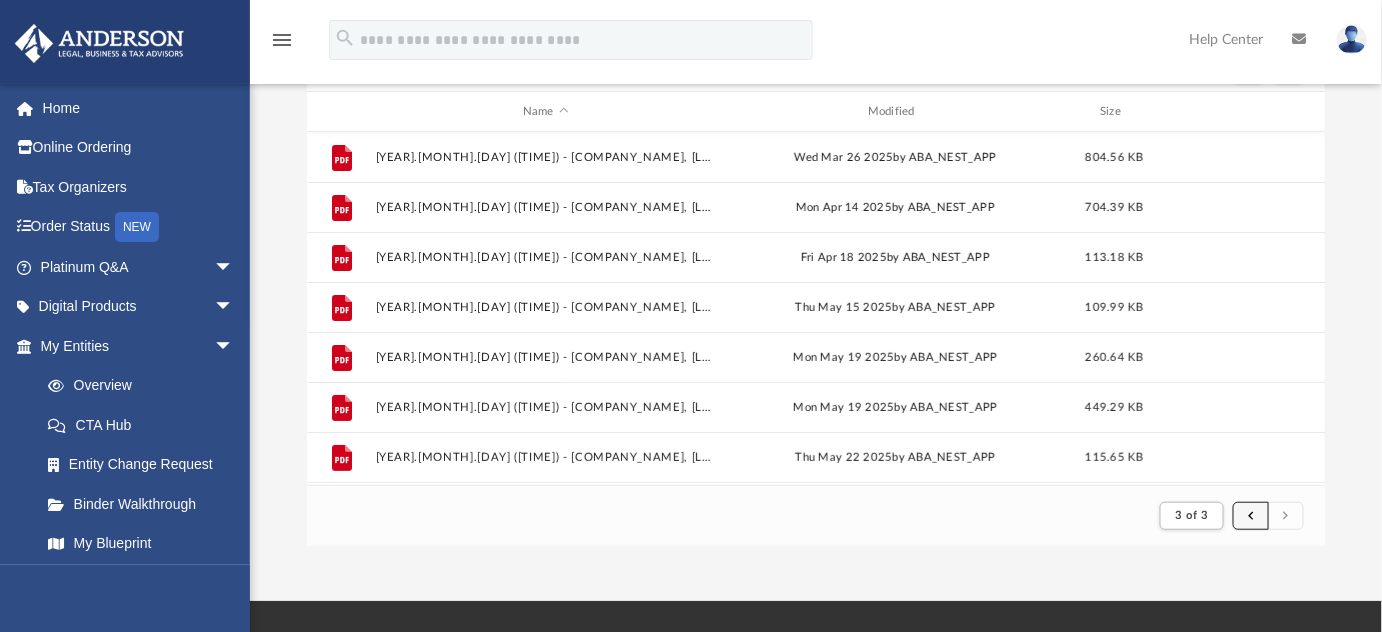 click at bounding box center (1251, 516) 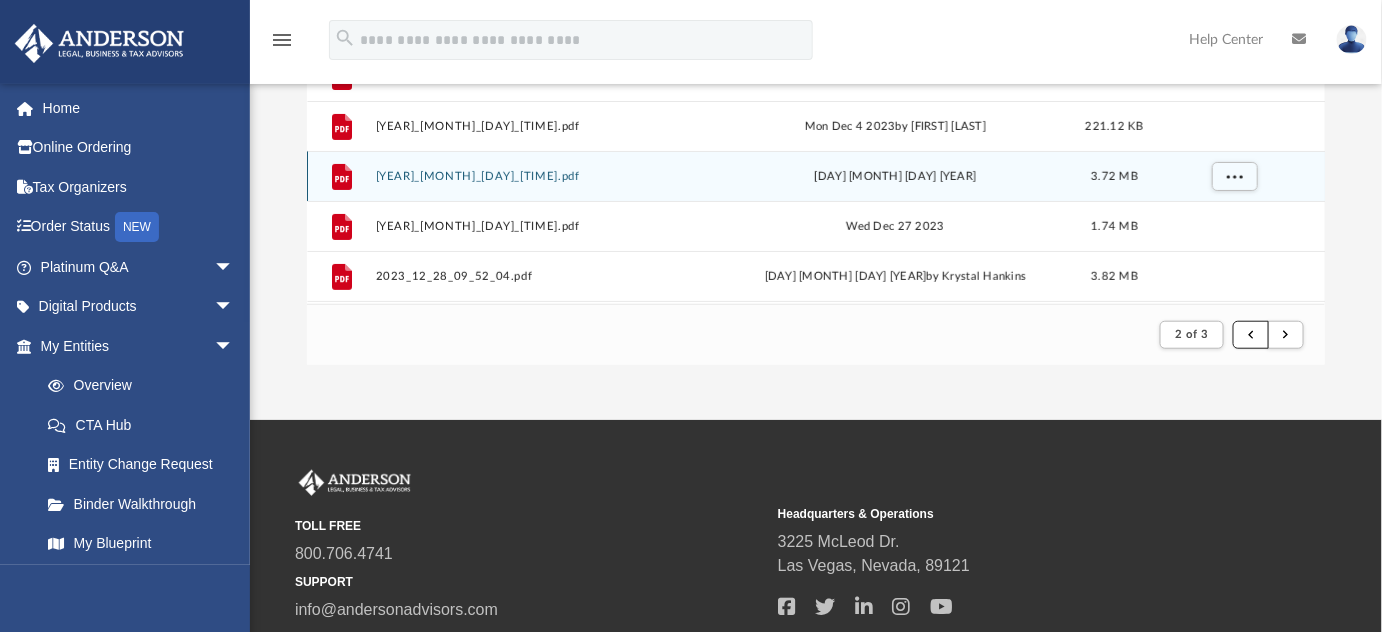 scroll, scrollTop: 538, scrollLeft: 0, axis: vertical 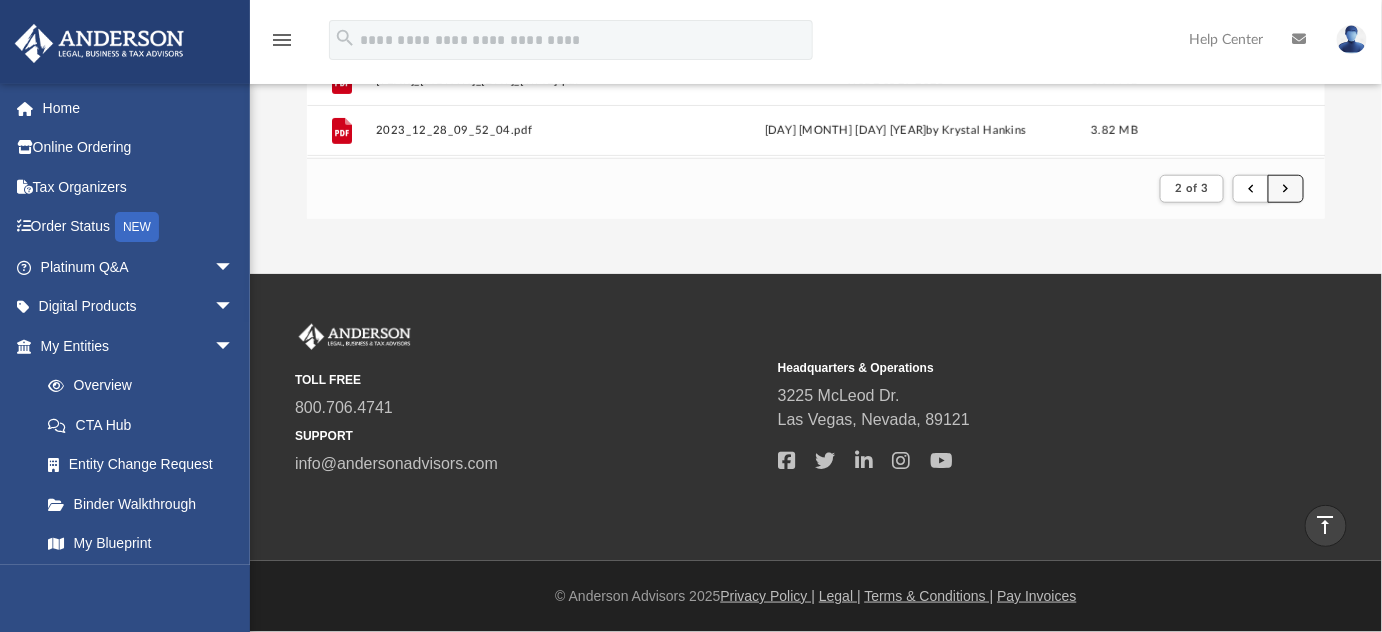 click at bounding box center (1286, 189) 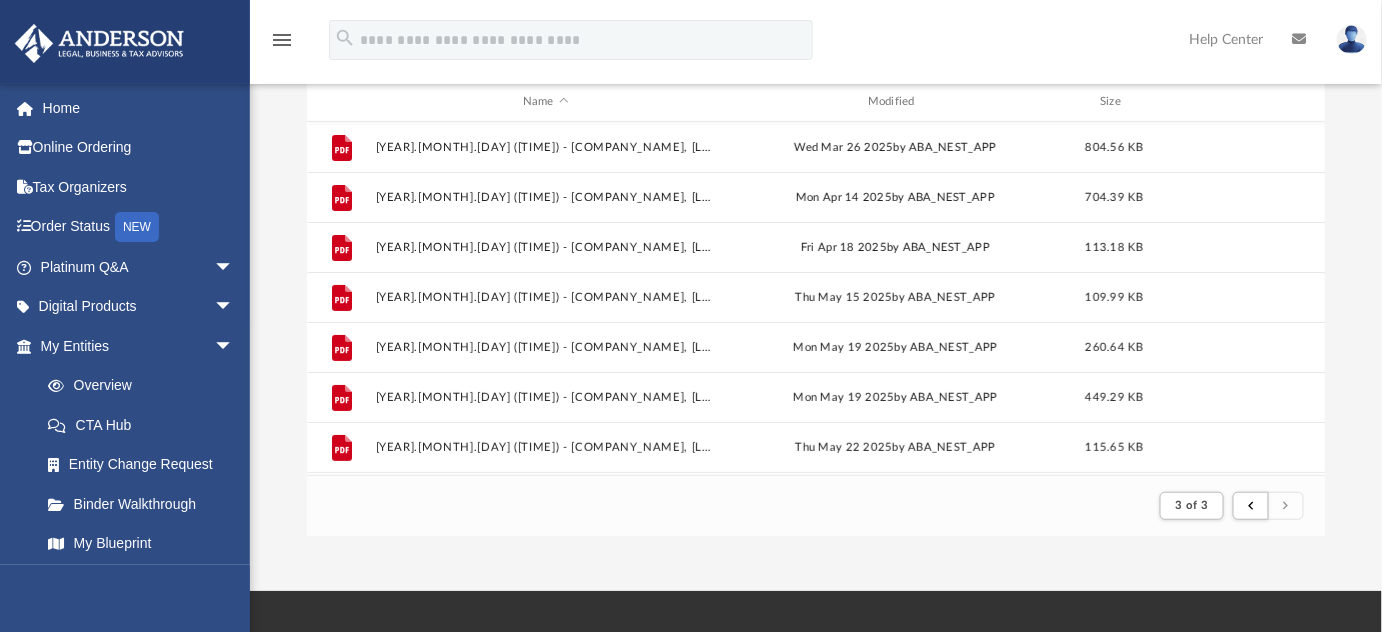 scroll, scrollTop: 221, scrollLeft: 0, axis: vertical 